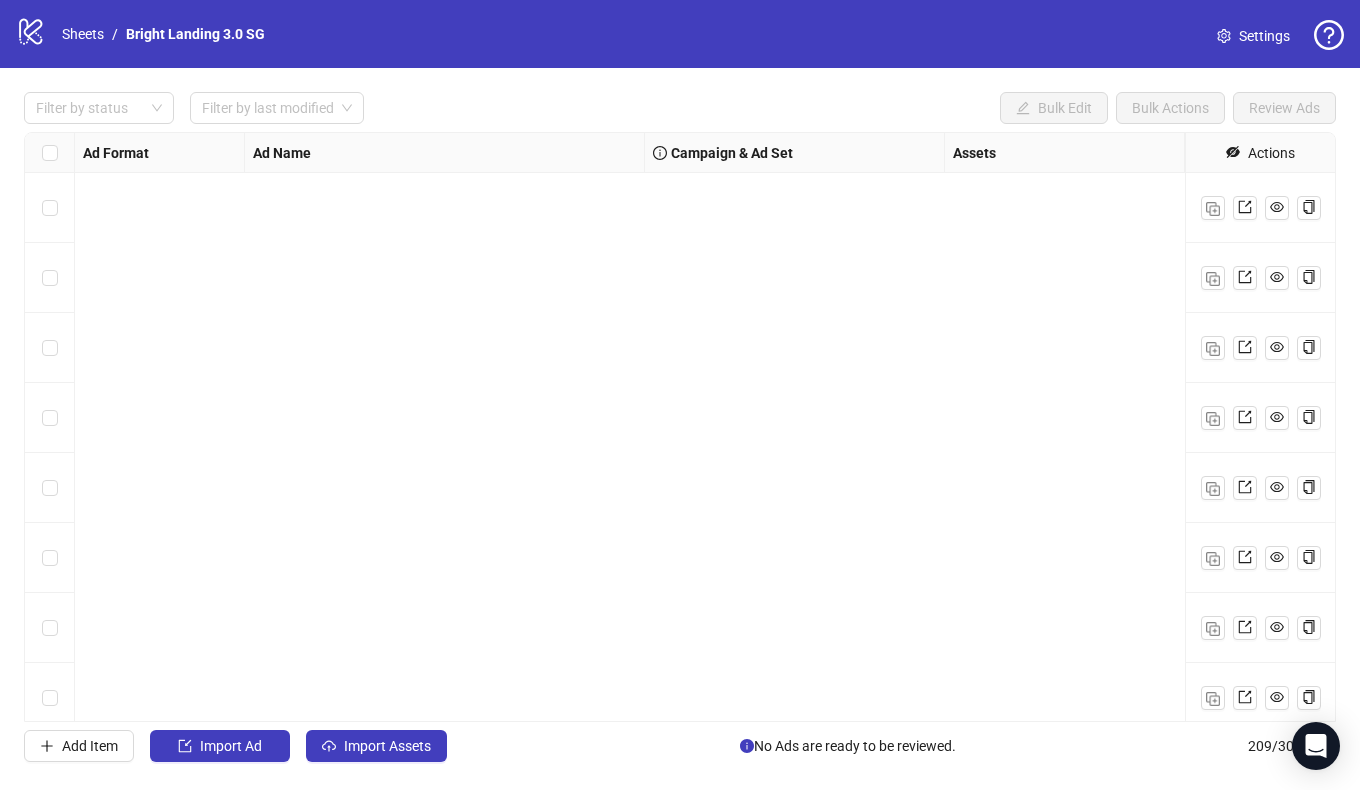 scroll, scrollTop: 0, scrollLeft: 0, axis: both 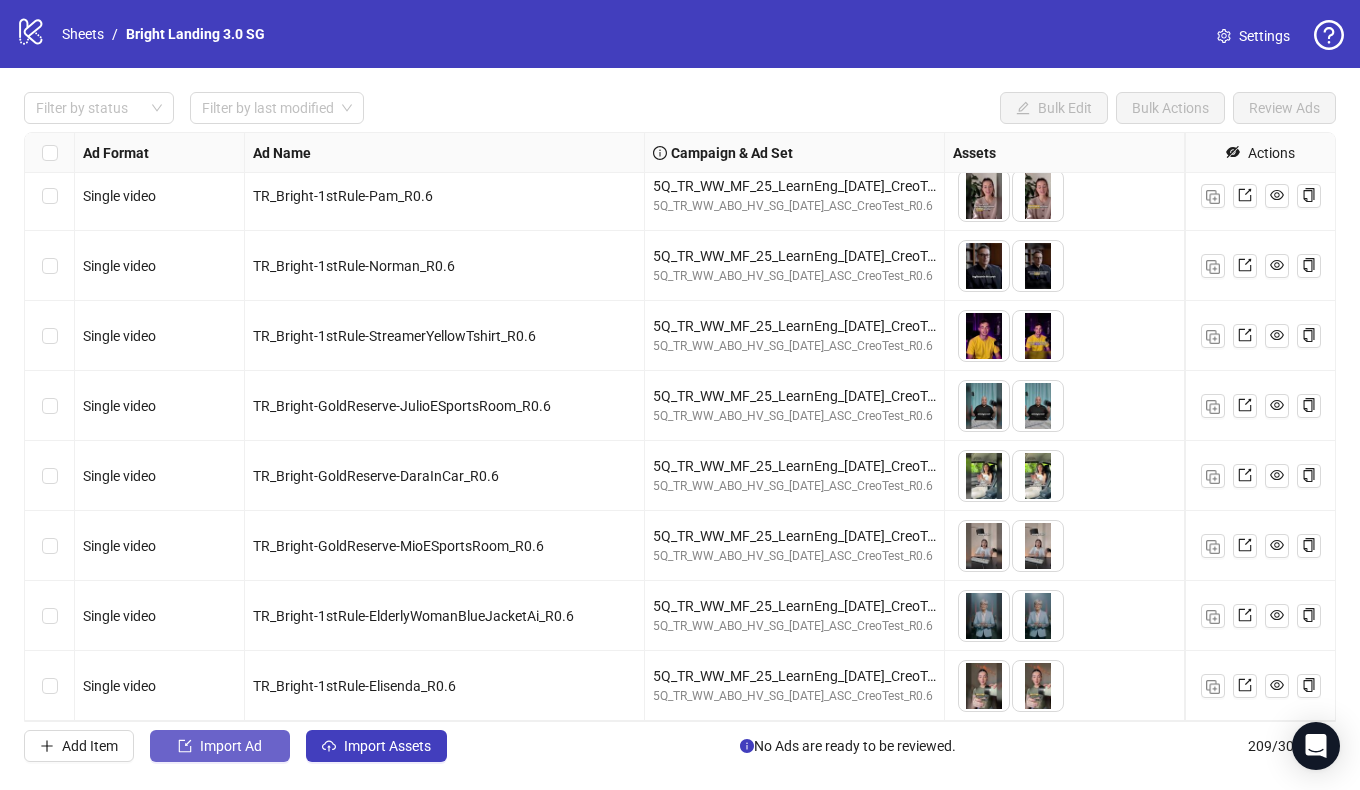 click on "Import Ad" at bounding box center [231, 746] 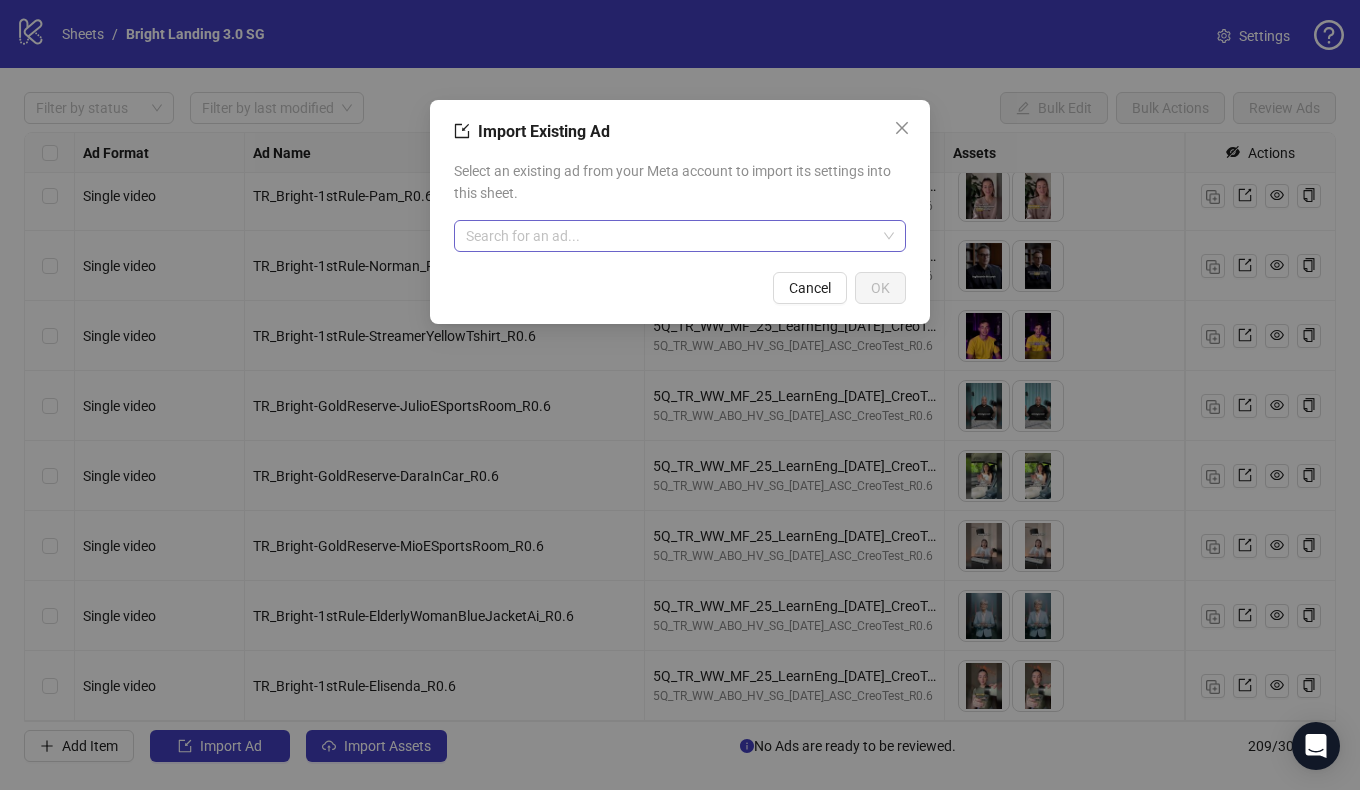click at bounding box center [671, 236] 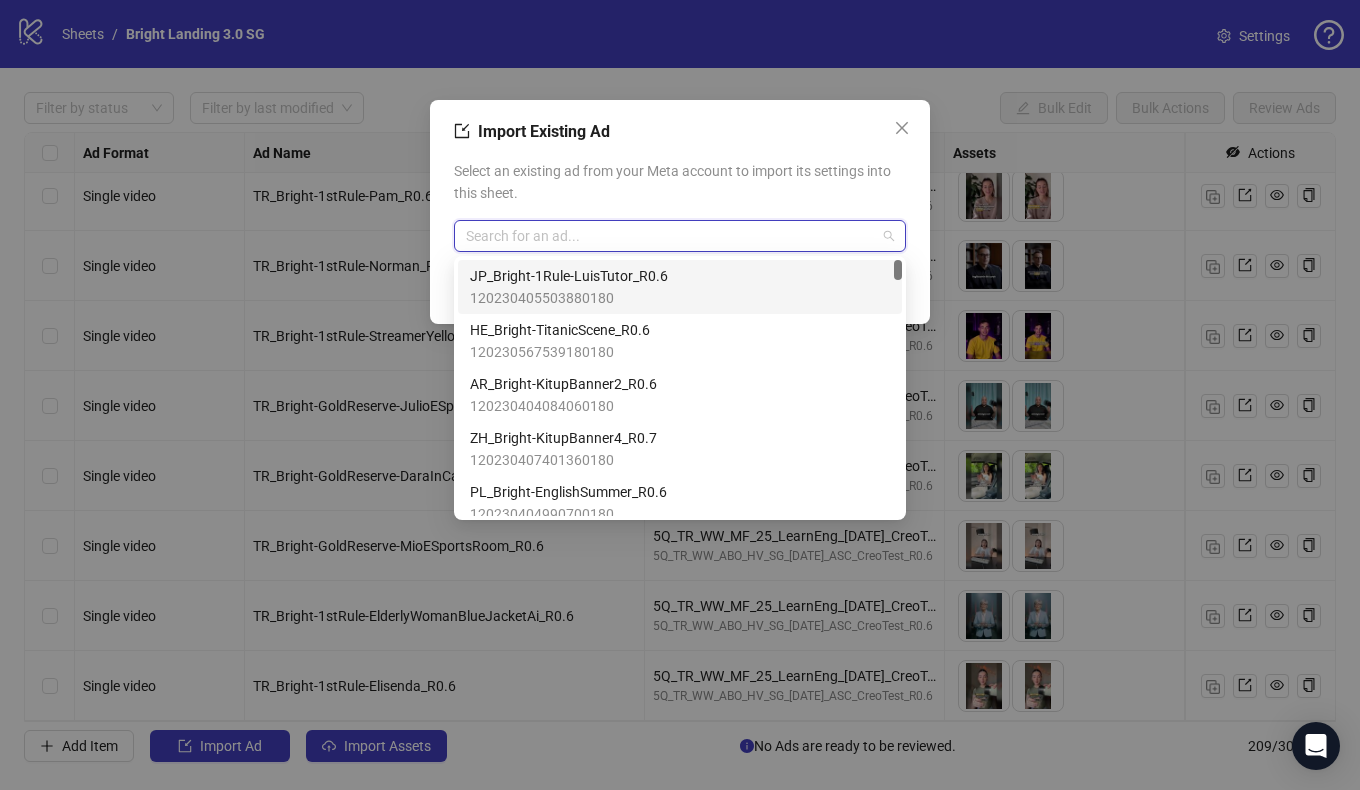 paste on "**********" 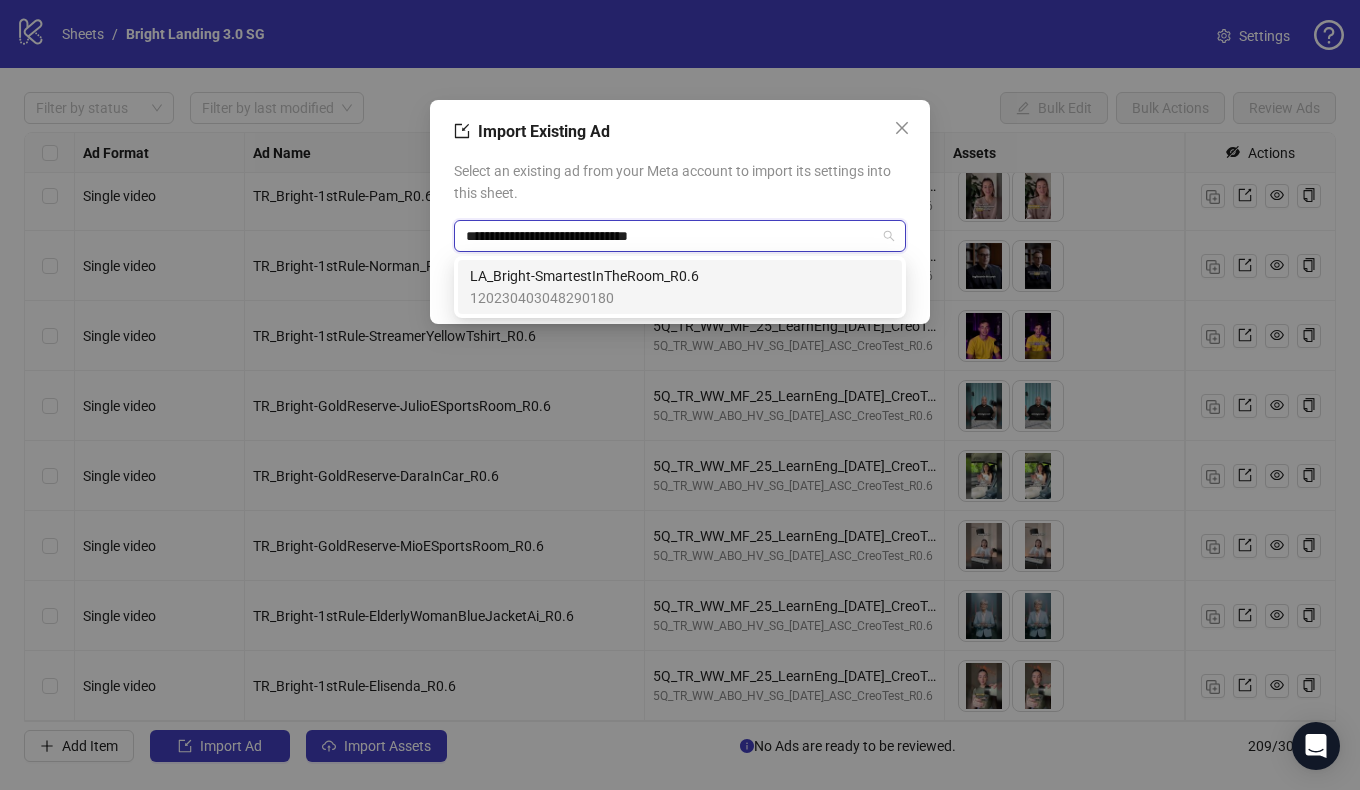 click on "120230403048290180" at bounding box center [584, 298] 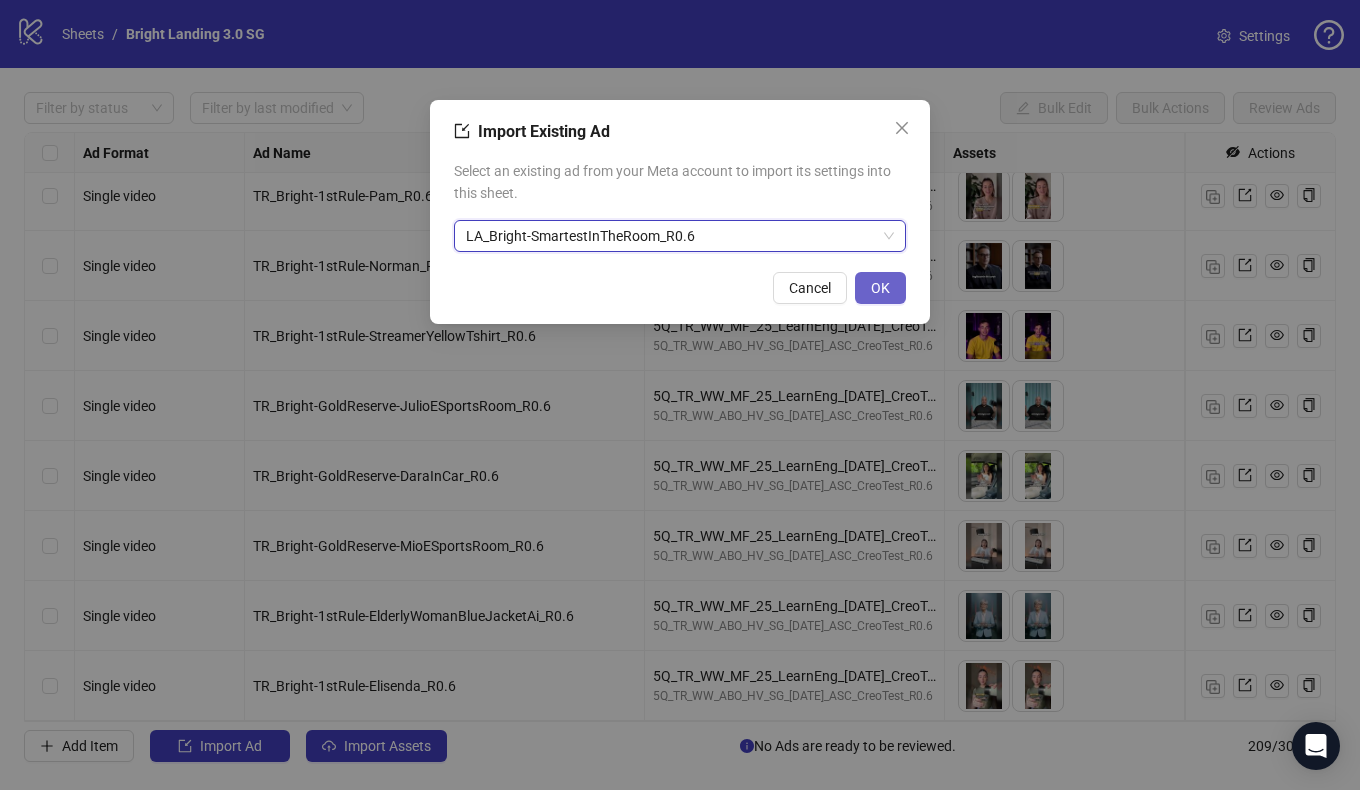 click on "OK" at bounding box center [880, 288] 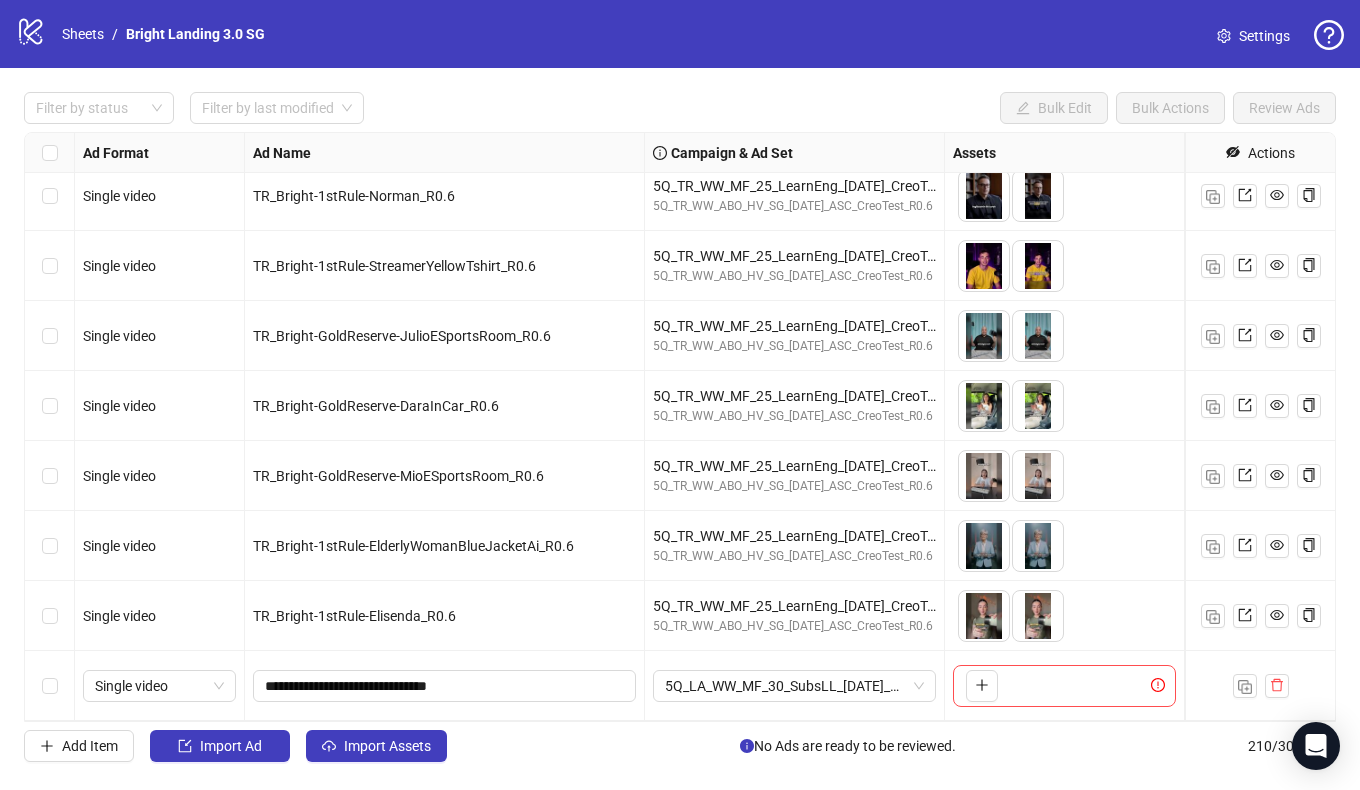 scroll, scrollTop: 14152, scrollLeft: 0, axis: vertical 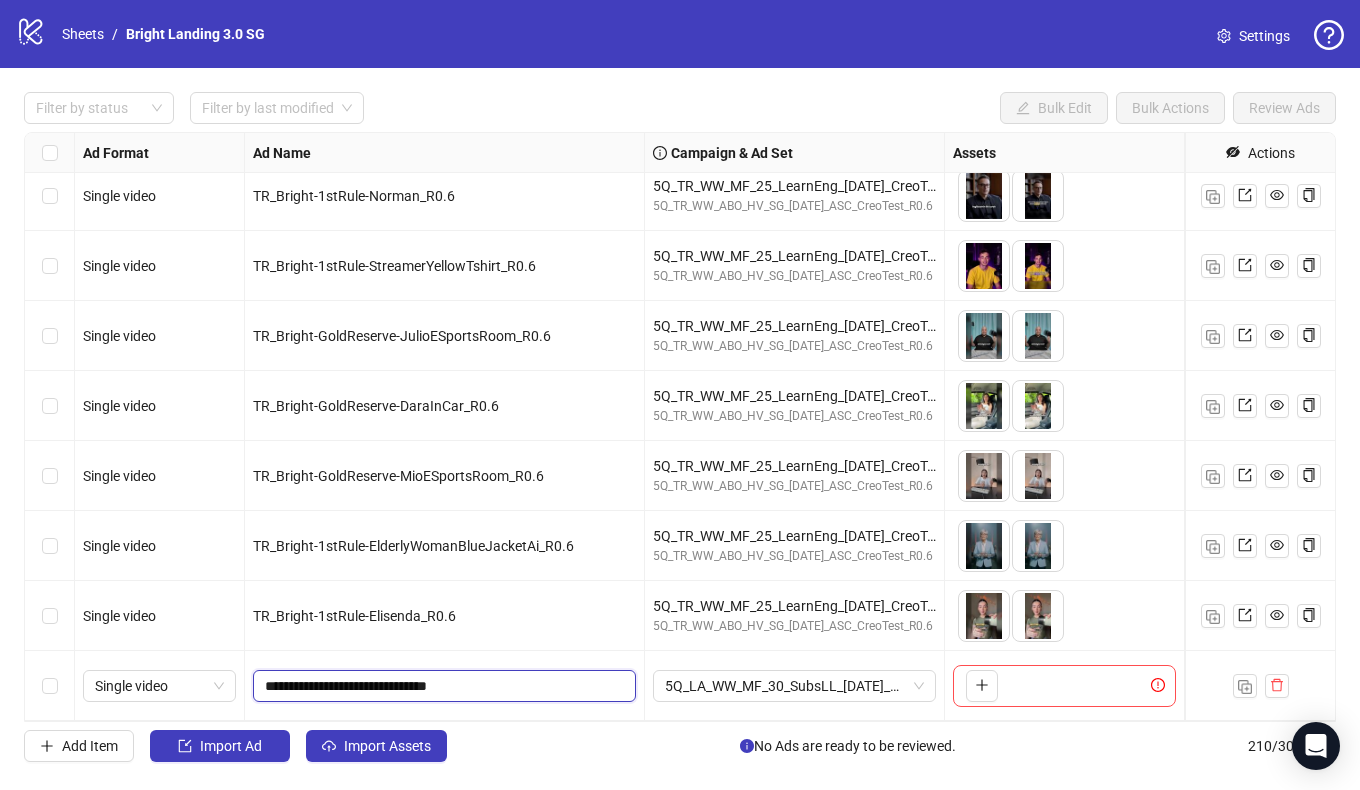 drag, startPoint x: 331, startPoint y: 686, endPoint x: 456, endPoint y: 687, distance: 125.004 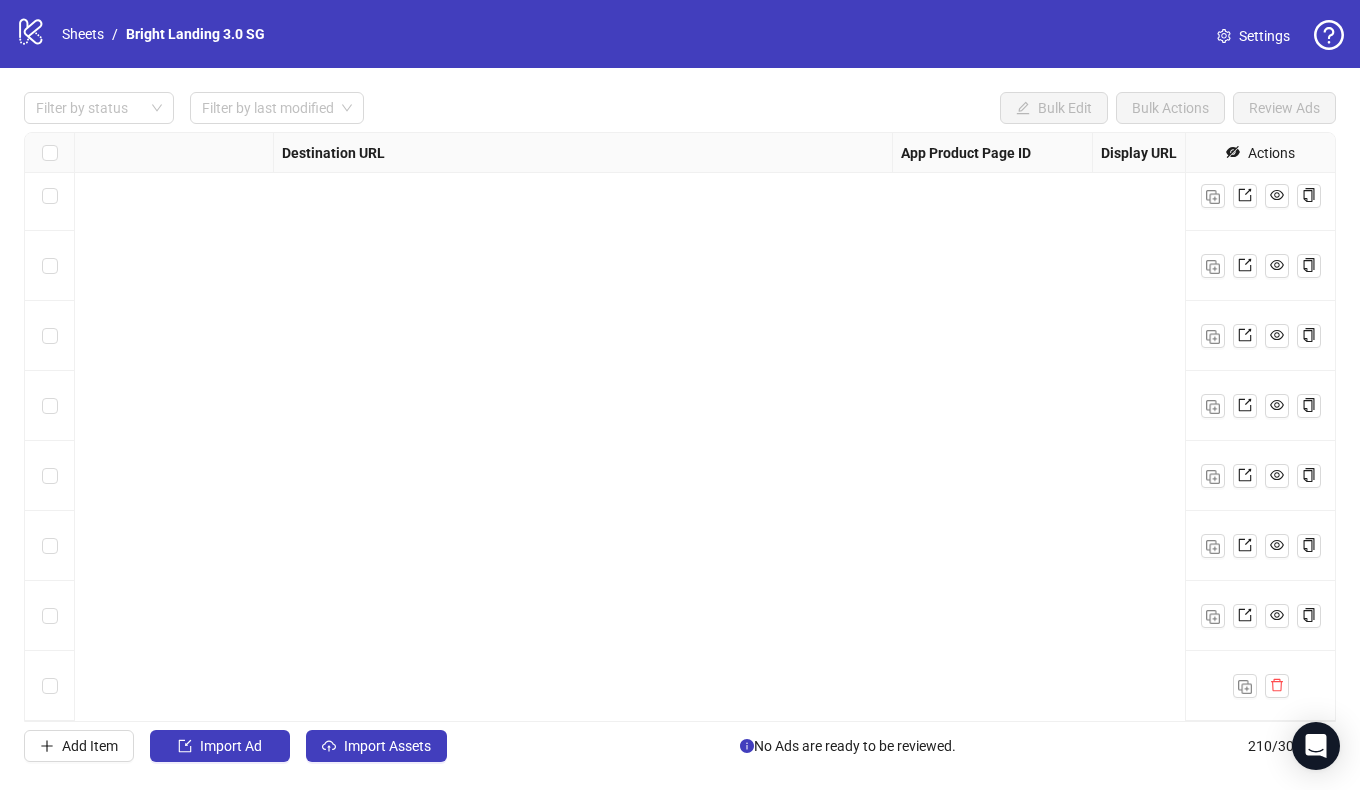 scroll, scrollTop: 14152, scrollLeft: 0, axis: vertical 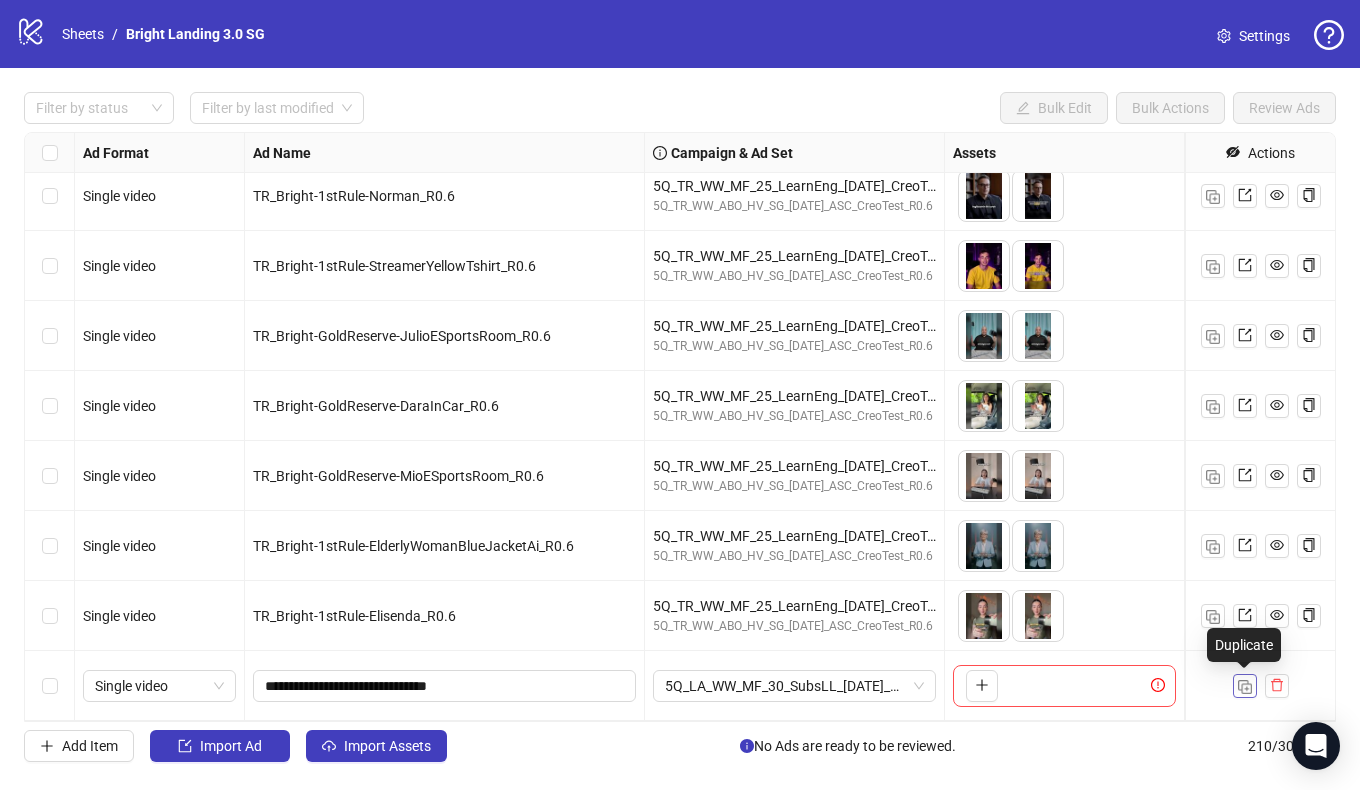 click at bounding box center [1245, 687] 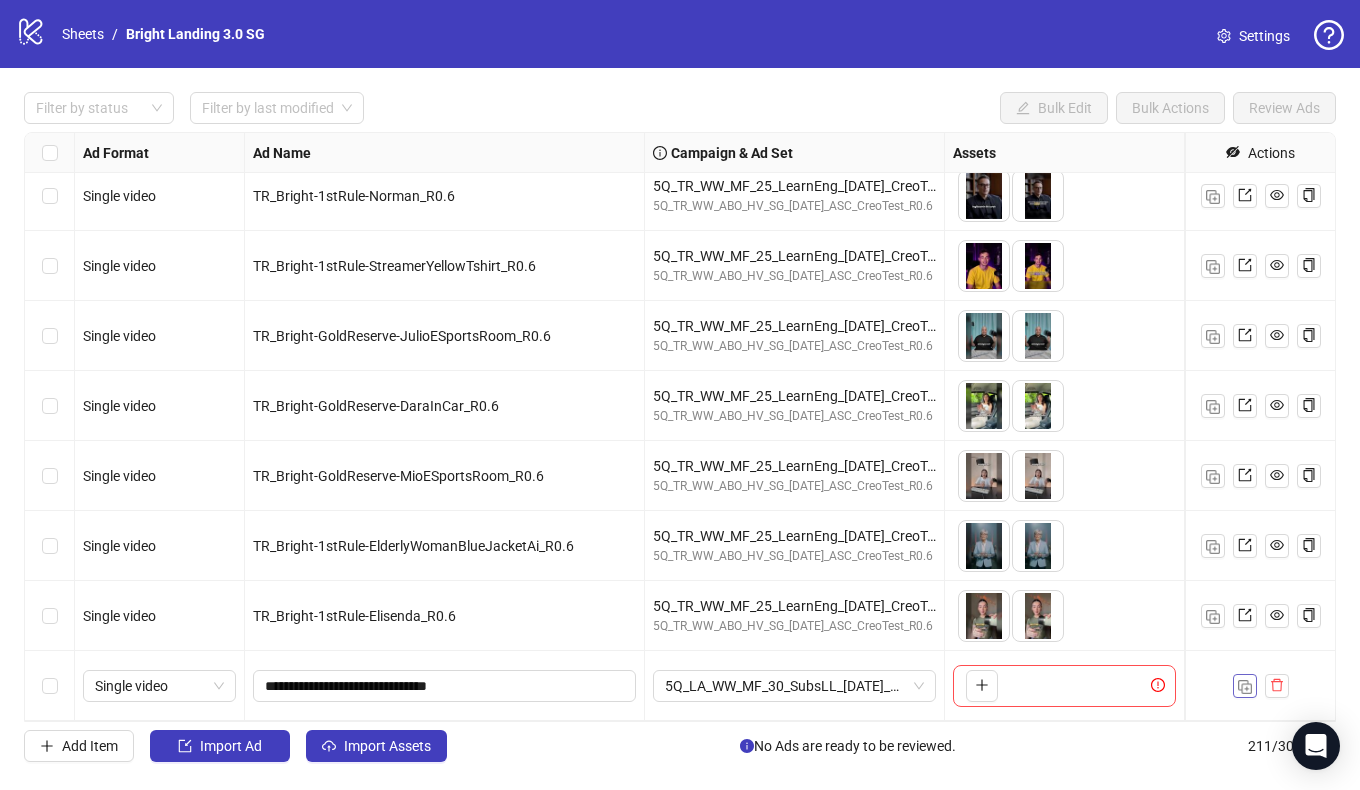 click at bounding box center (1245, 687) 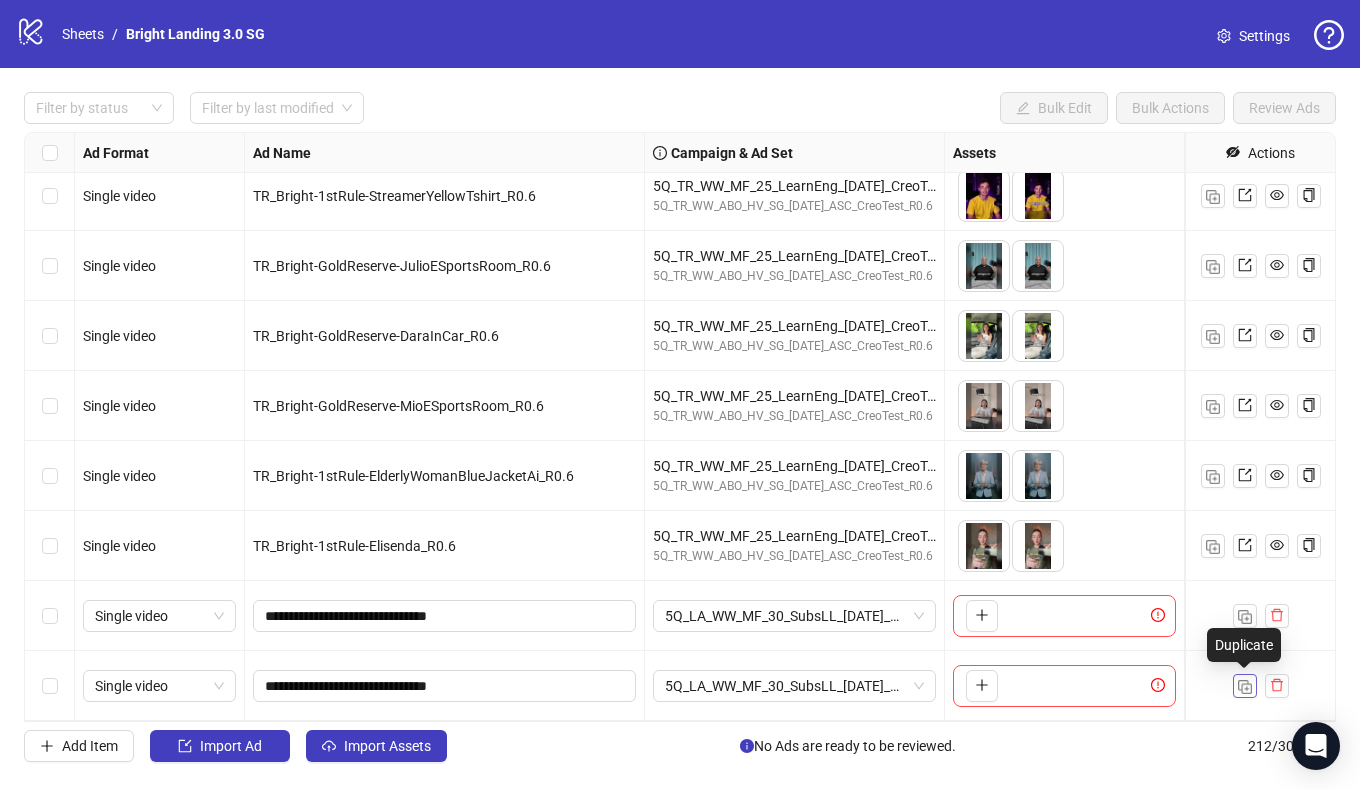 click at bounding box center (1245, 687) 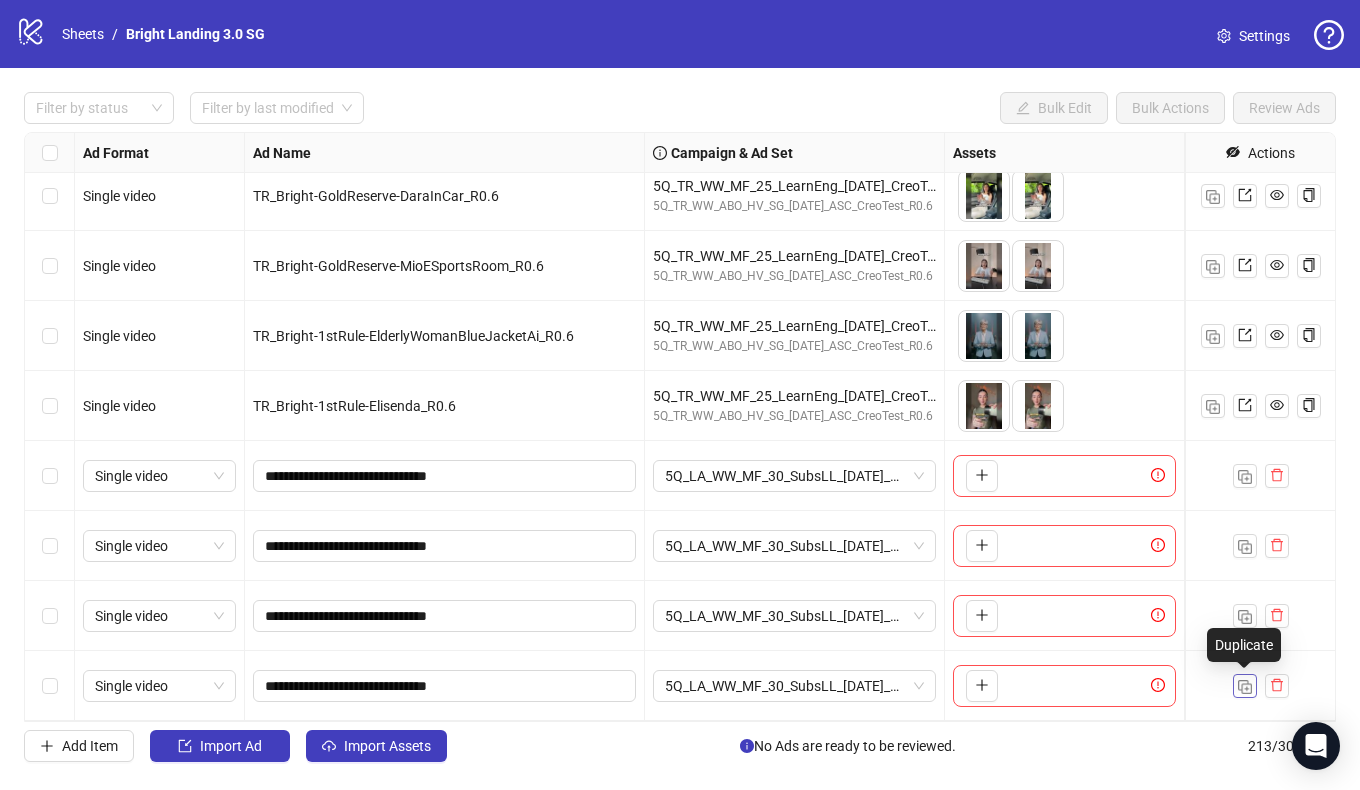 click at bounding box center (1245, 687) 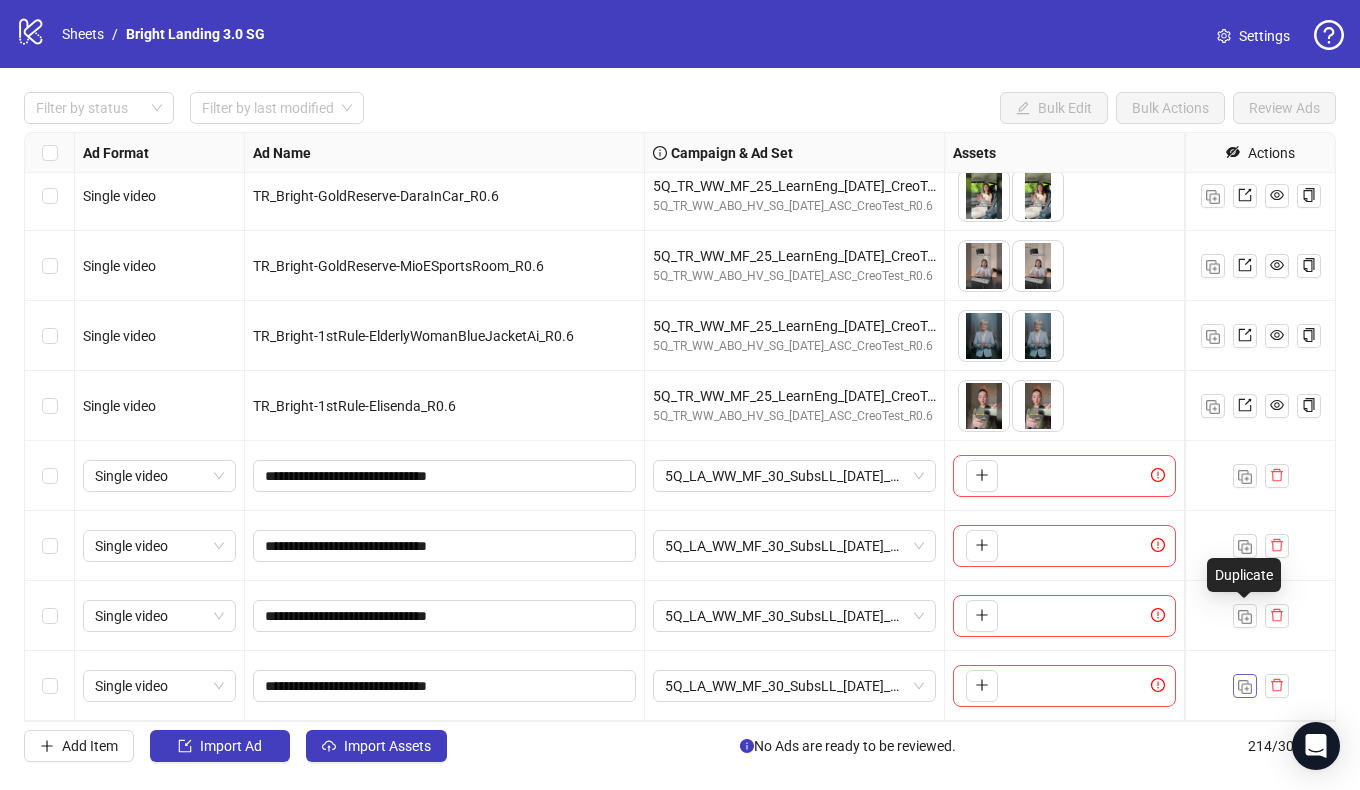 scroll, scrollTop: 14432, scrollLeft: 0, axis: vertical 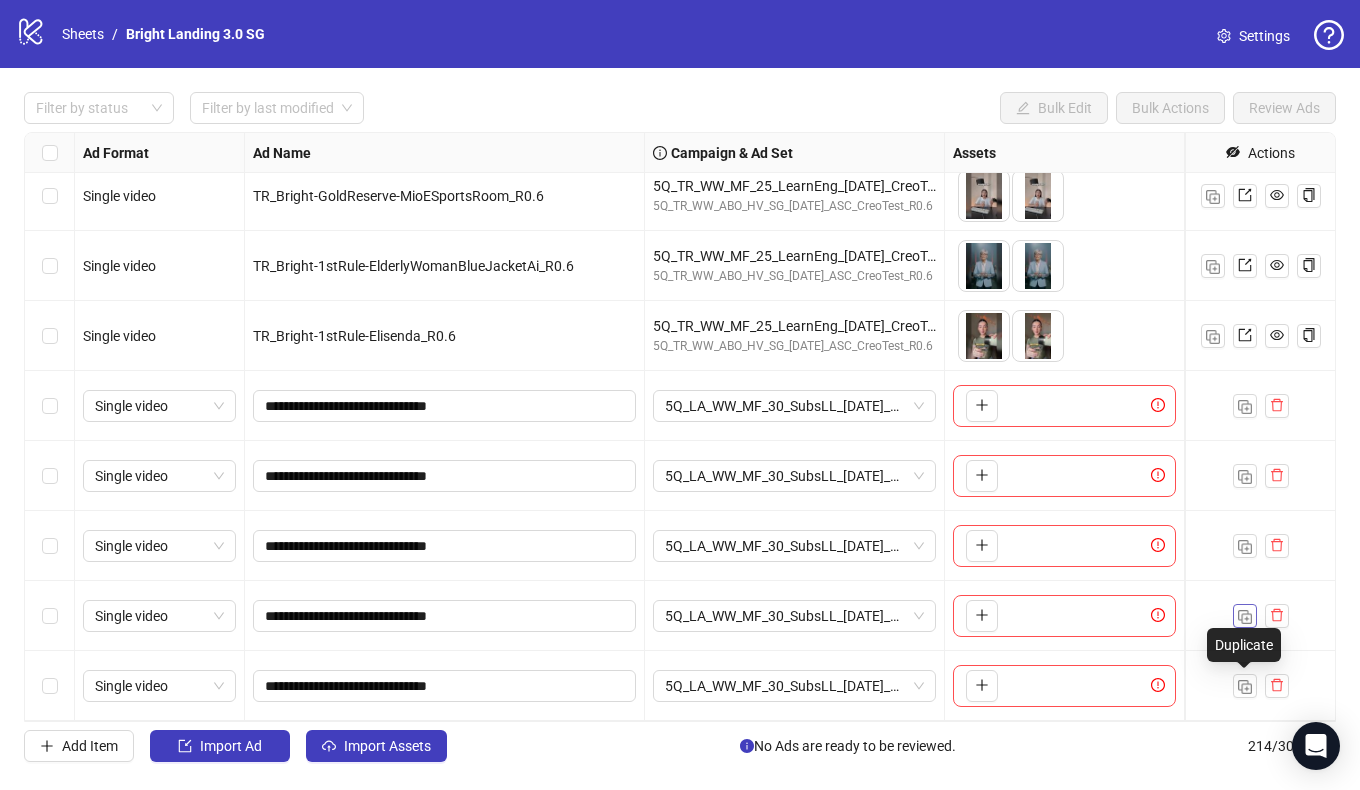 click at bounding box center (1245, 687) 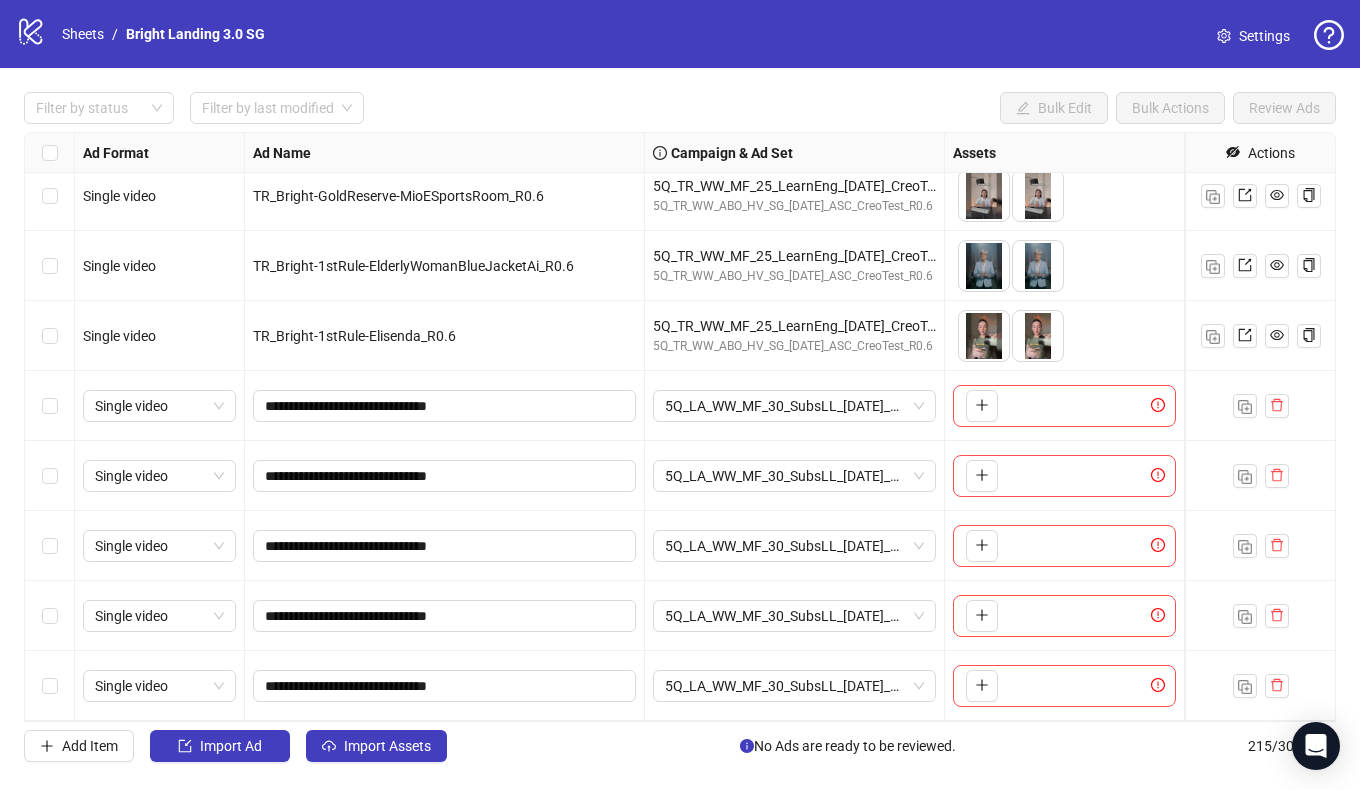 scroll, scrollTop: 14502, scrollLeft: 0, axis: vertical 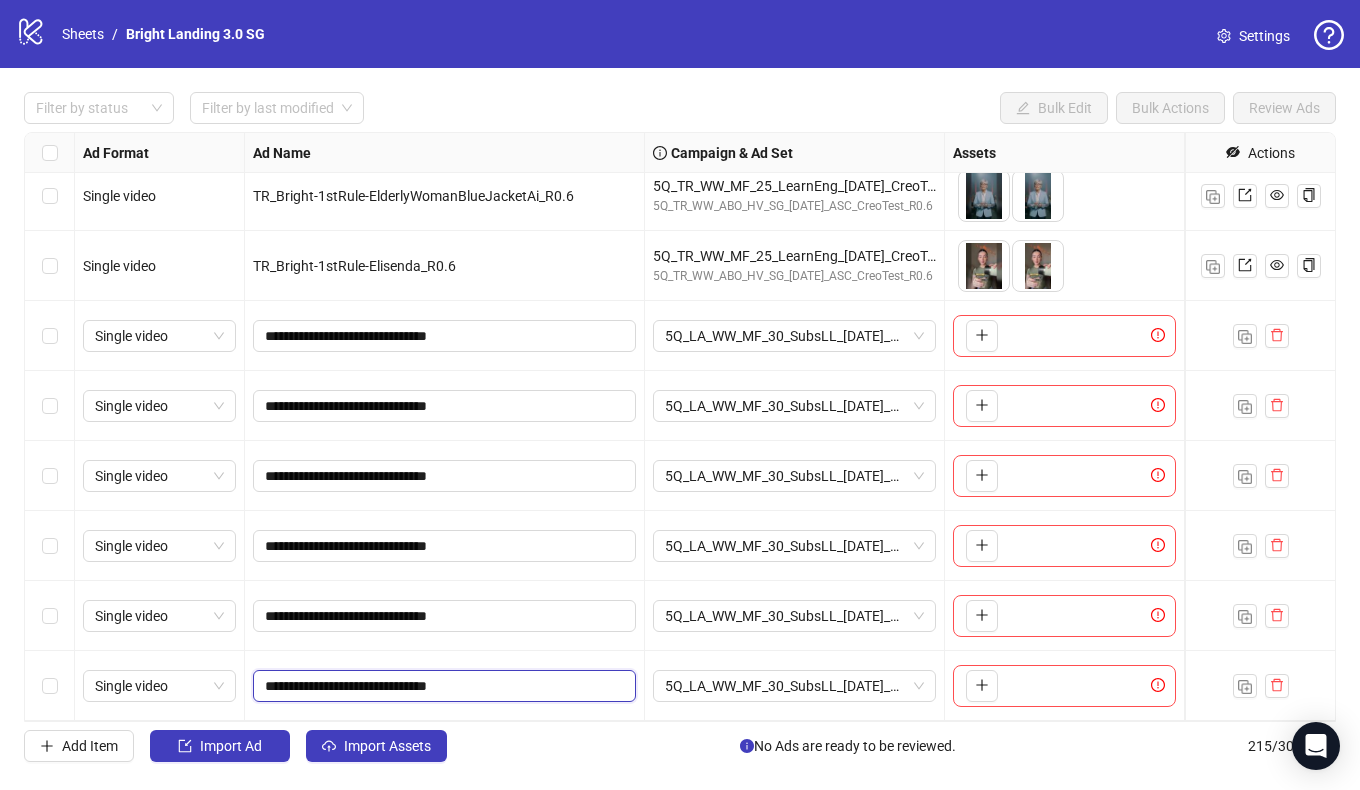 drag, startPoint x: 455, startPoint y: 688, endPoint x: 339, endPoint y: 681, distance: 116.21101 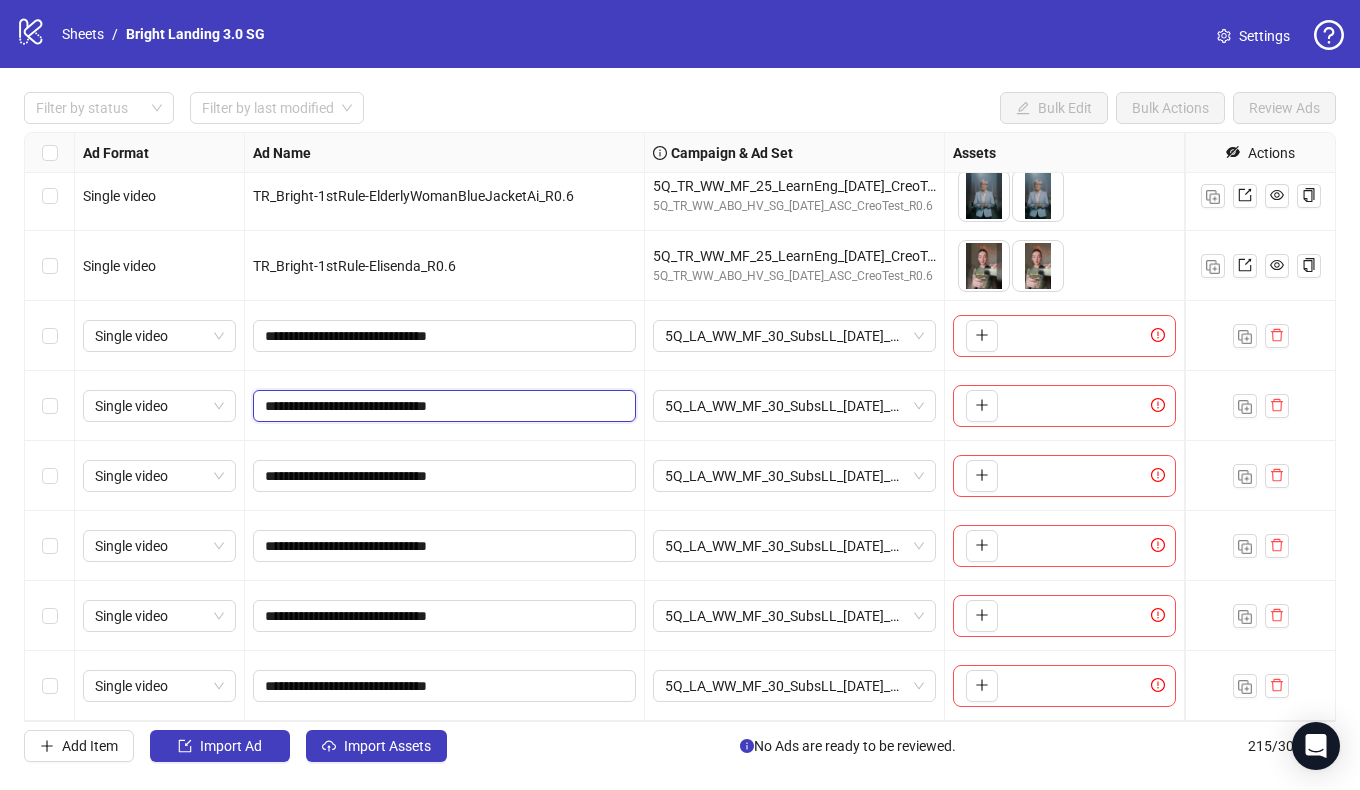 drag, startPoint x: 456, startPoint y: 408, endPoint x: 334, endPoint y: 406, distance: 122.016396 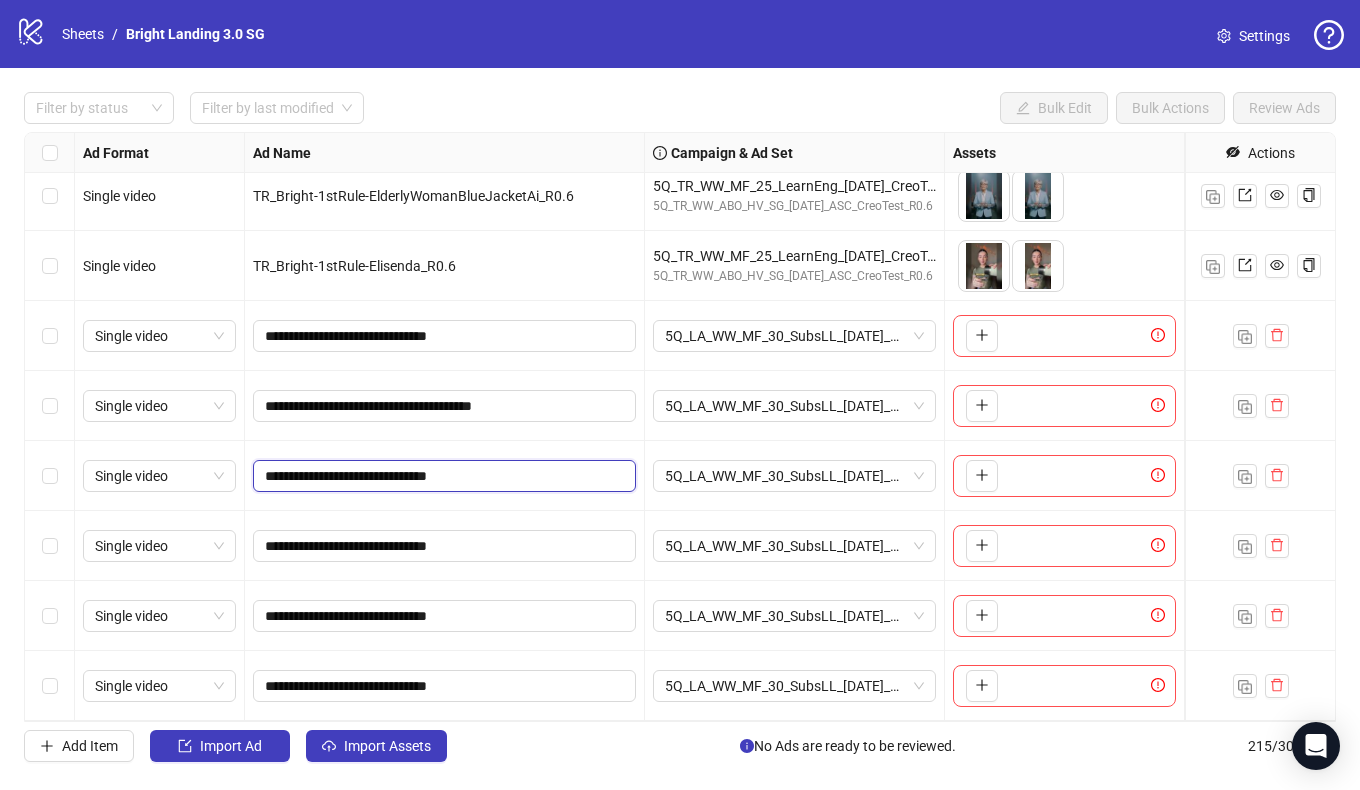 drag, startPoint x: 458, startPoint y: 481, endPoint x: 331, endPoint y: 477, distance: 127.06297 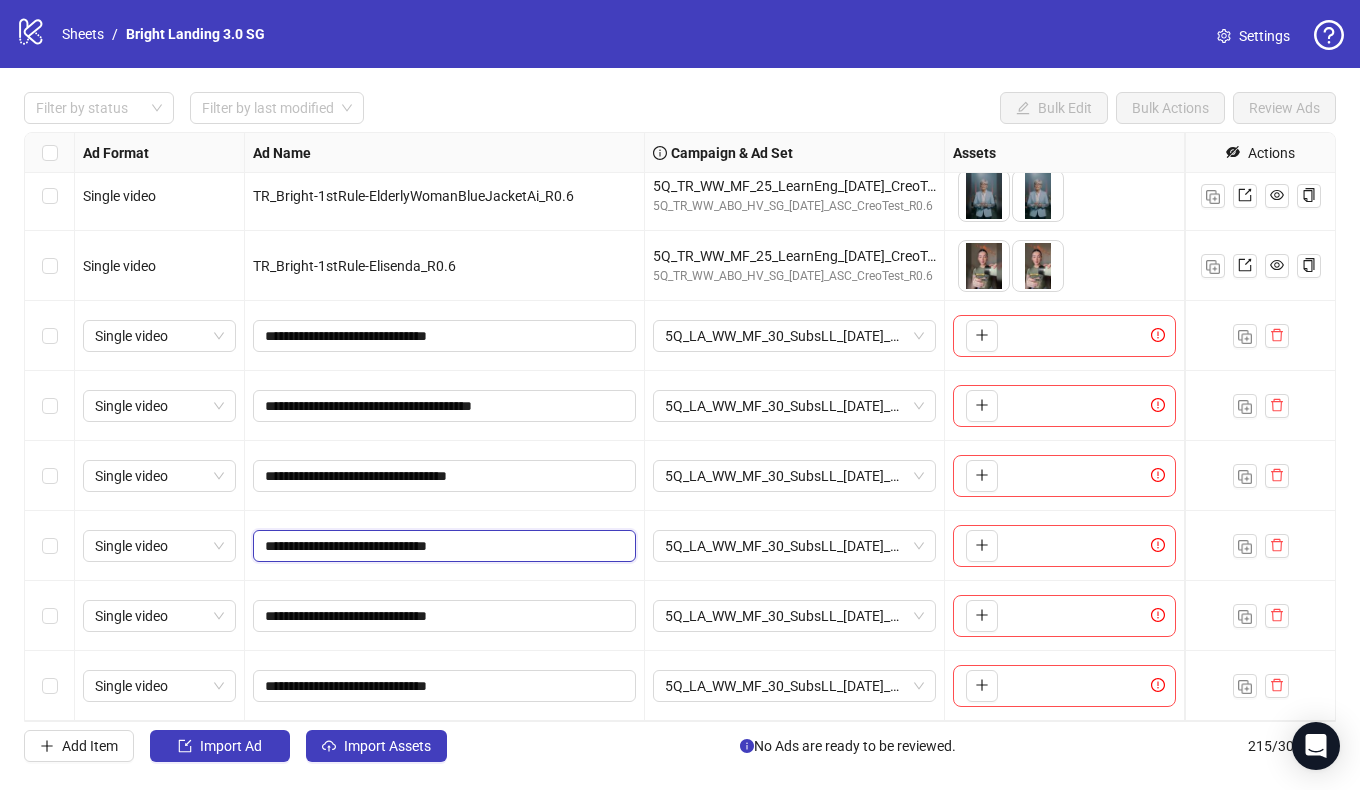 drag, startPoint x: 457, startPoint y: 549, endPoint x: 333, endPoint y: 548, distance: 124.004036 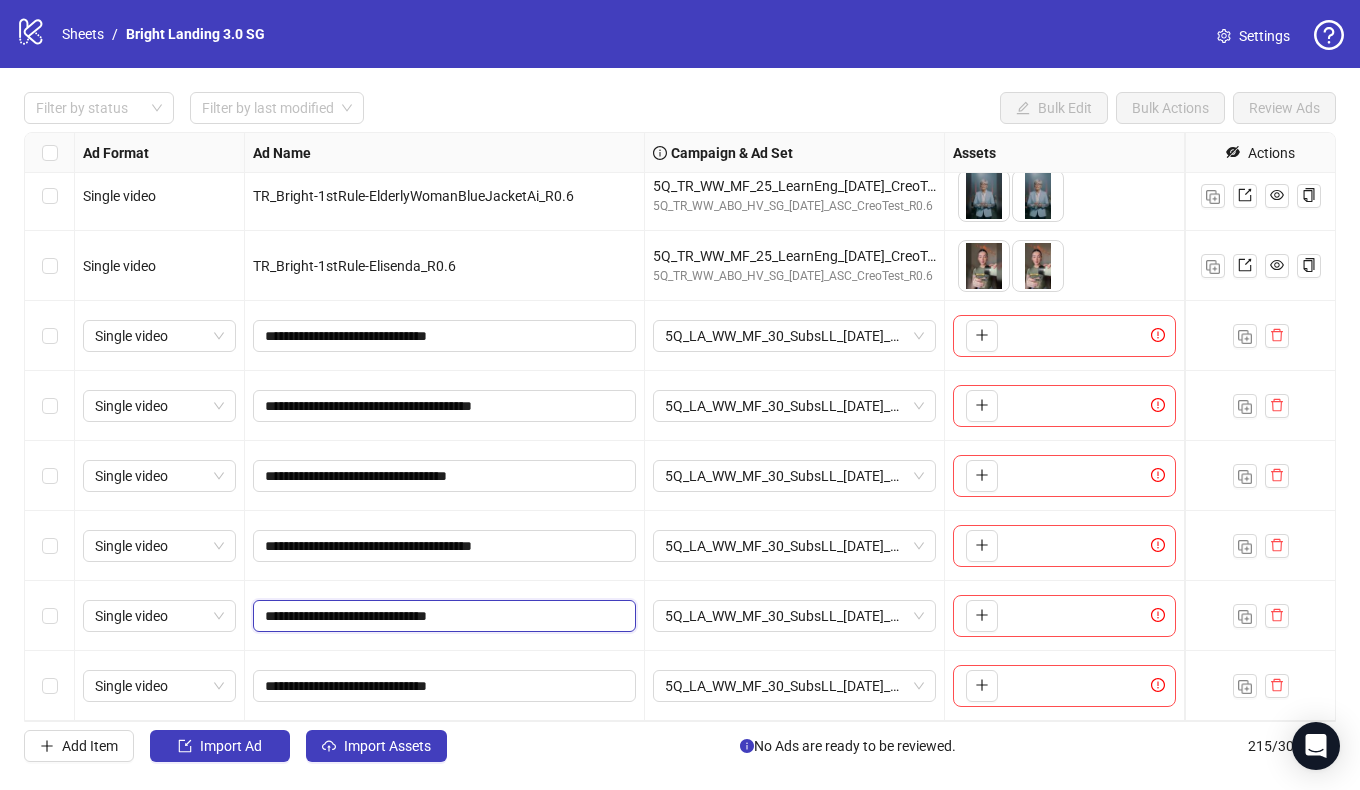 drag, startPoint x: 457, startPoint y: 617, endPoint x: 332, endPoint y: 616, distance: 125.004 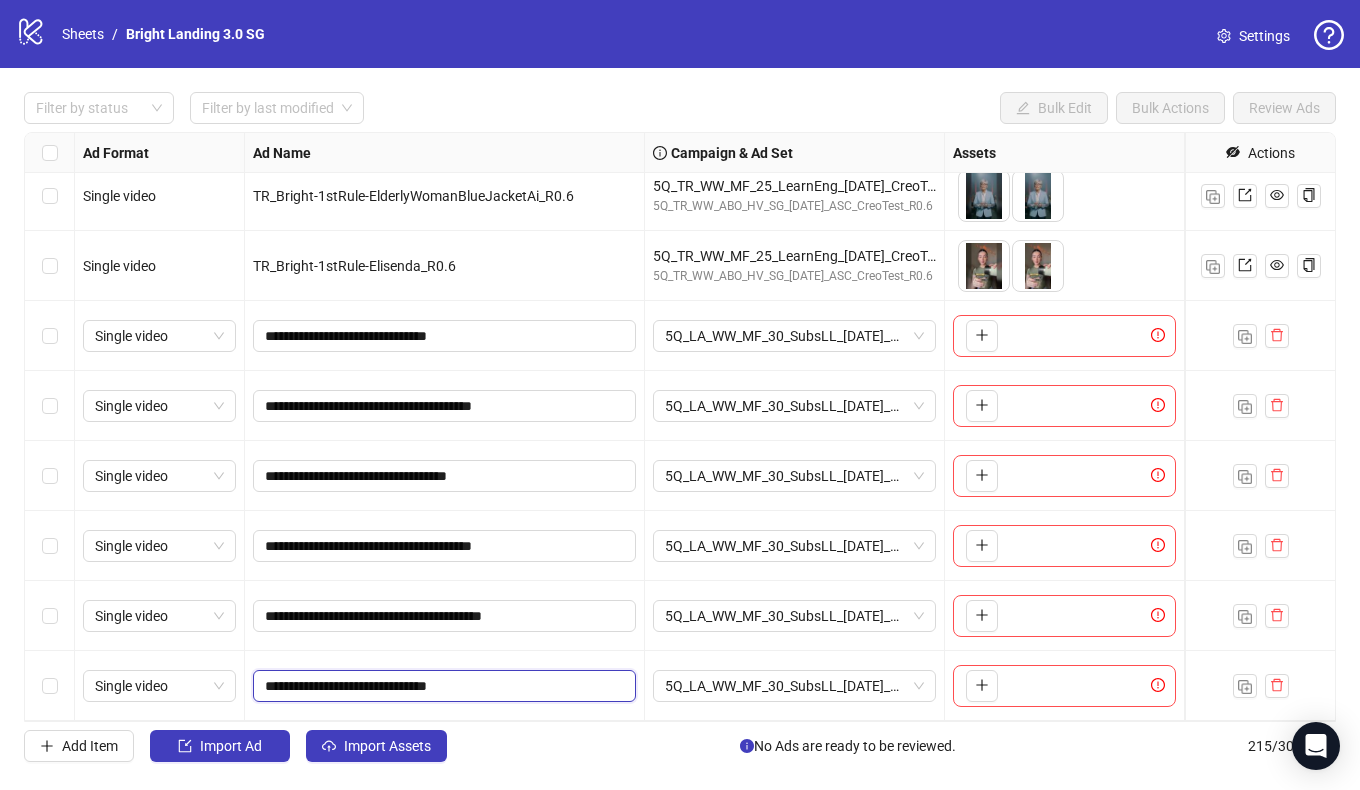 drag, startPoint x: 456, startPoint y: 683, endPoint x: 332, endPoint y: 685, distance: 124.01613 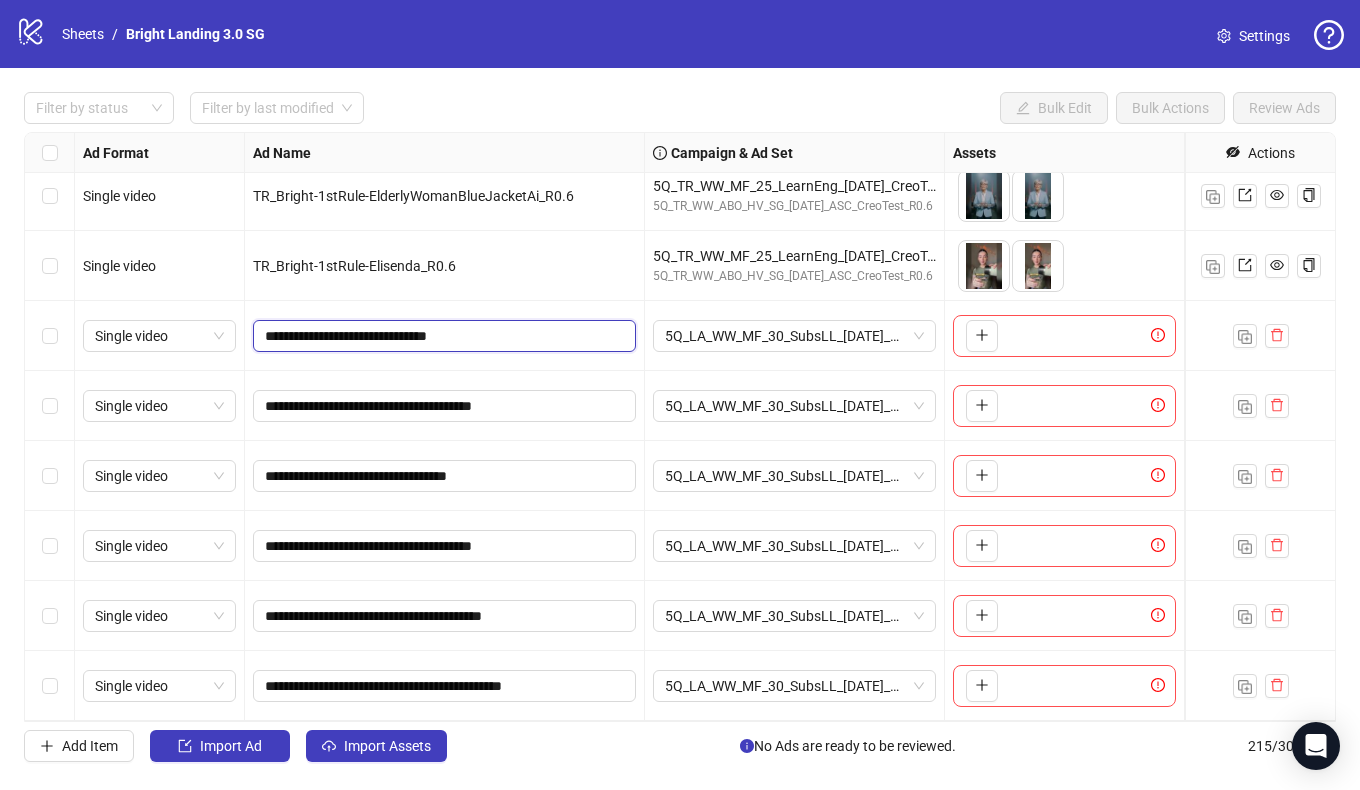 drag, startPoint x: 456, startPoint y: 336, endPoint x: 332, endPoint y: 337, distance: 124.004036 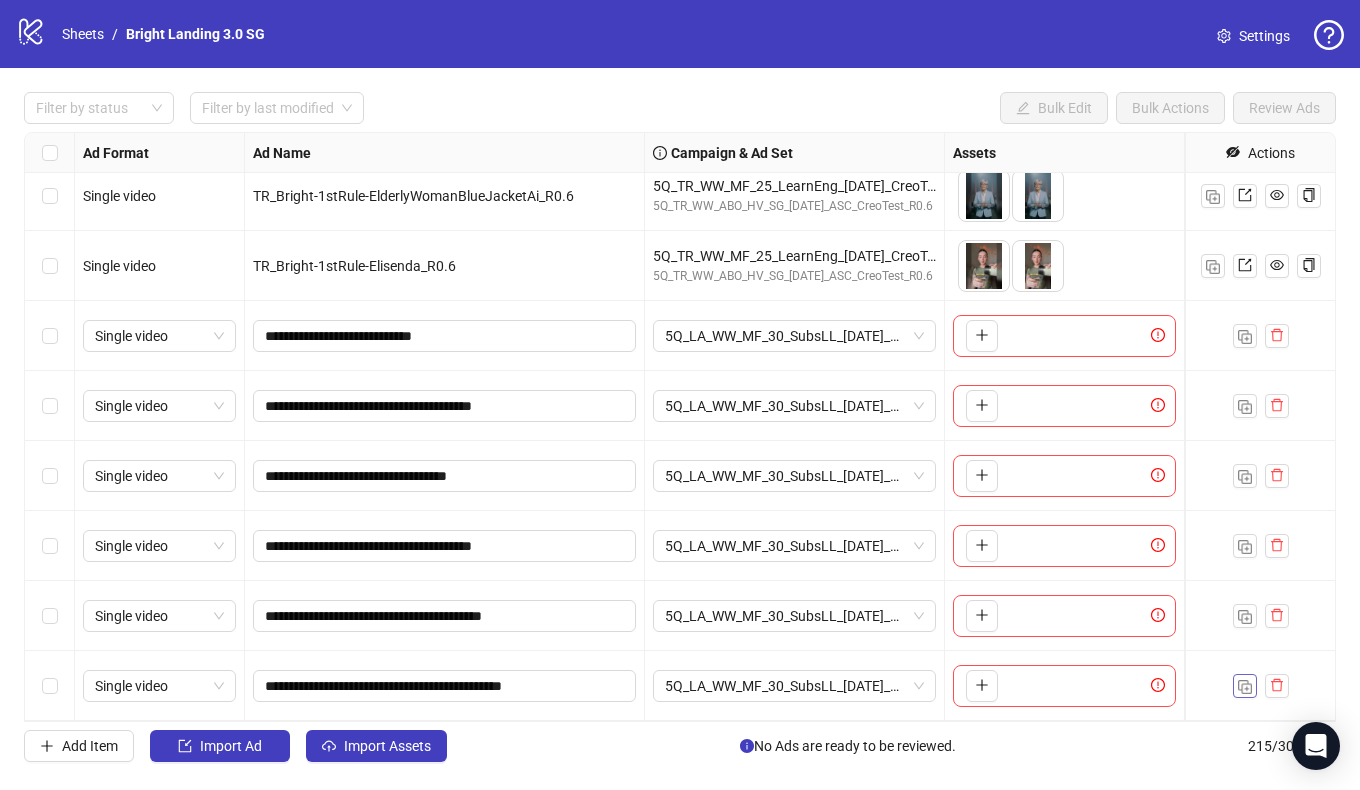 click at bounding box center [1245, 687] 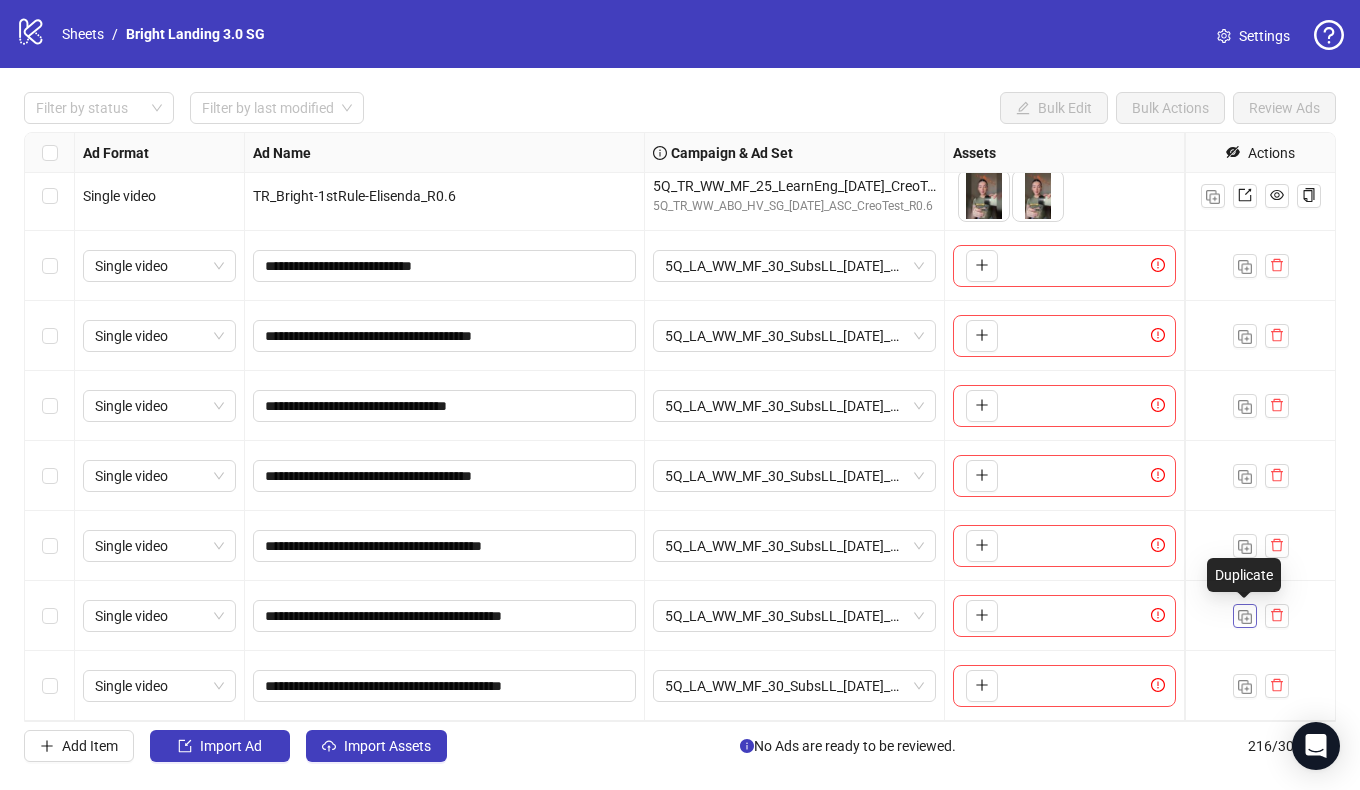 click at bounding box center (1245, 687) 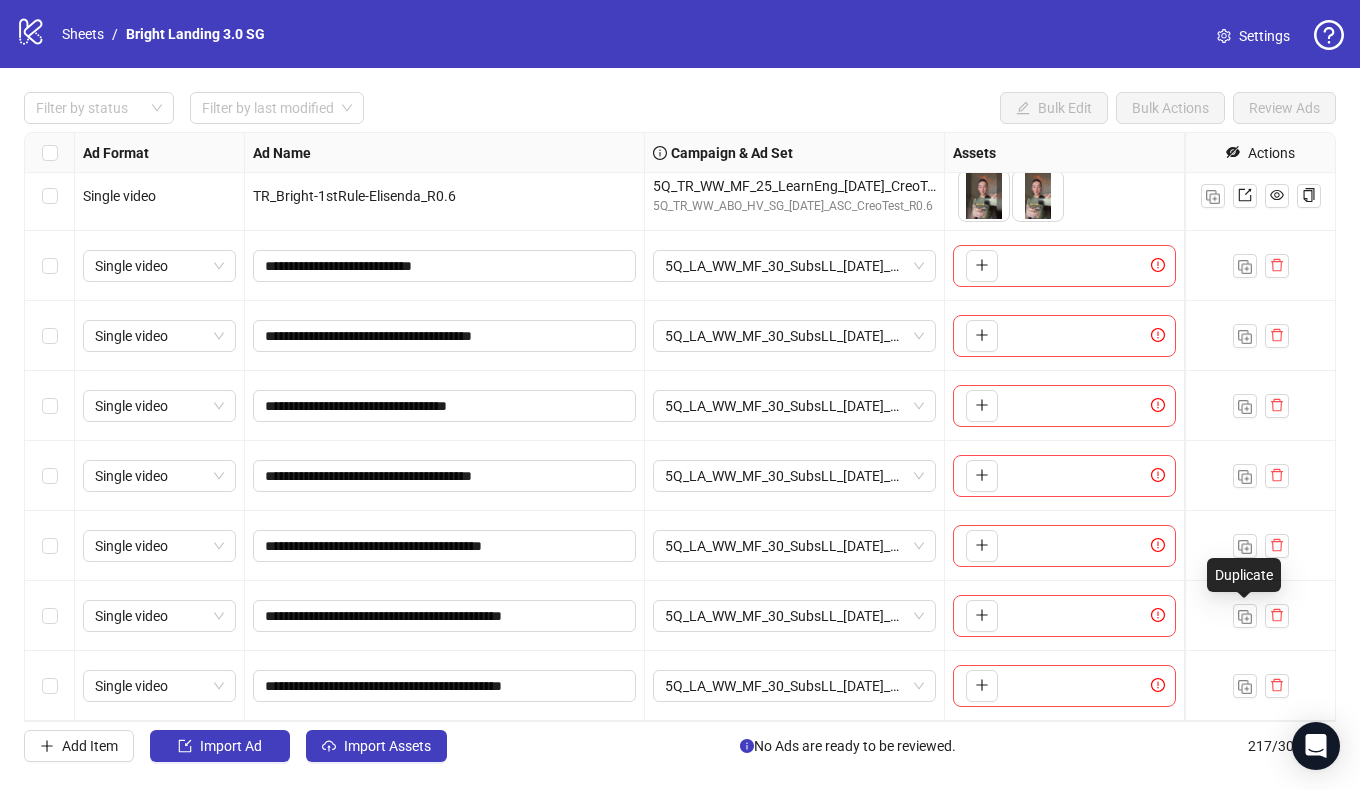 scroll, scrollTop: 14642, scrollLeft: 0, axis: vertical 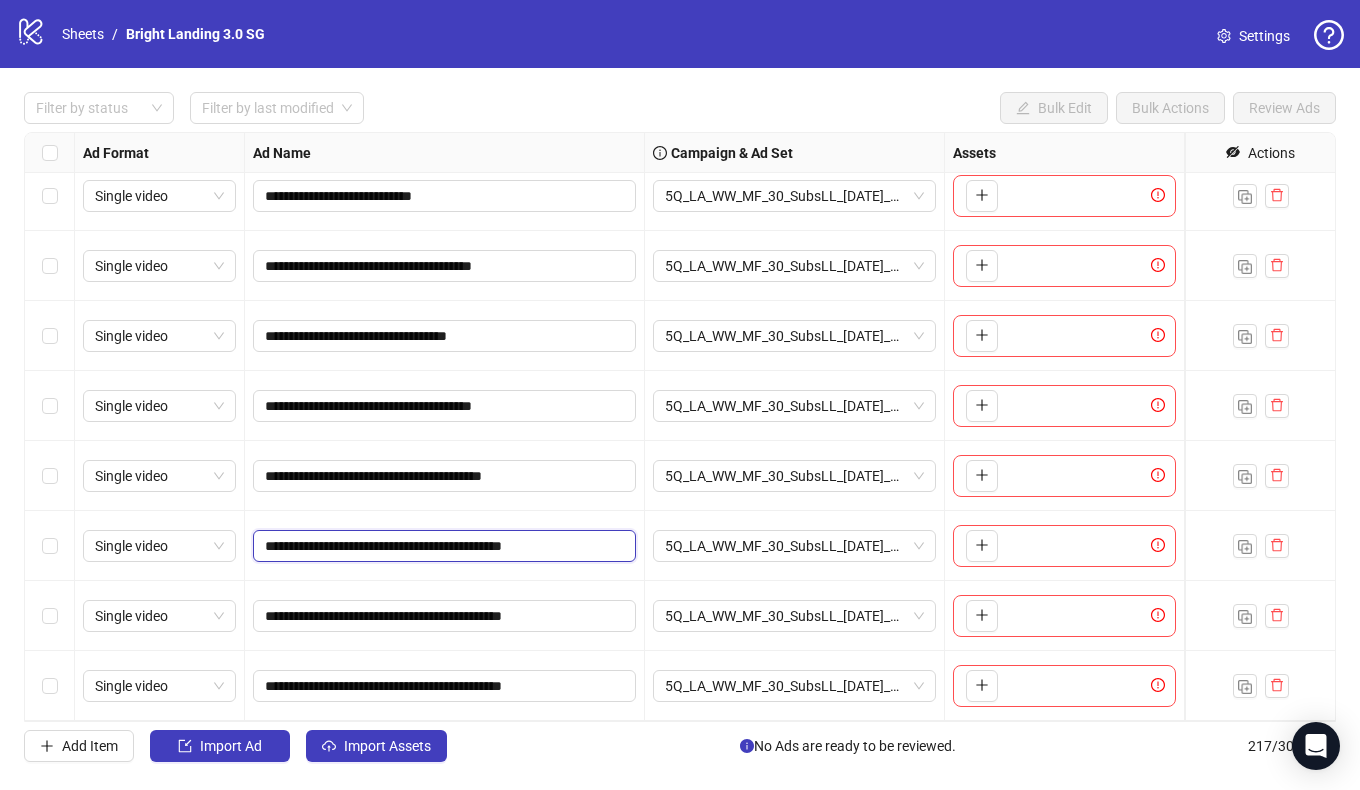 drag, startPoint x: 550, startPoint y: 547, endPoint x: 332, endPoint y: 542, distance: 218.05733 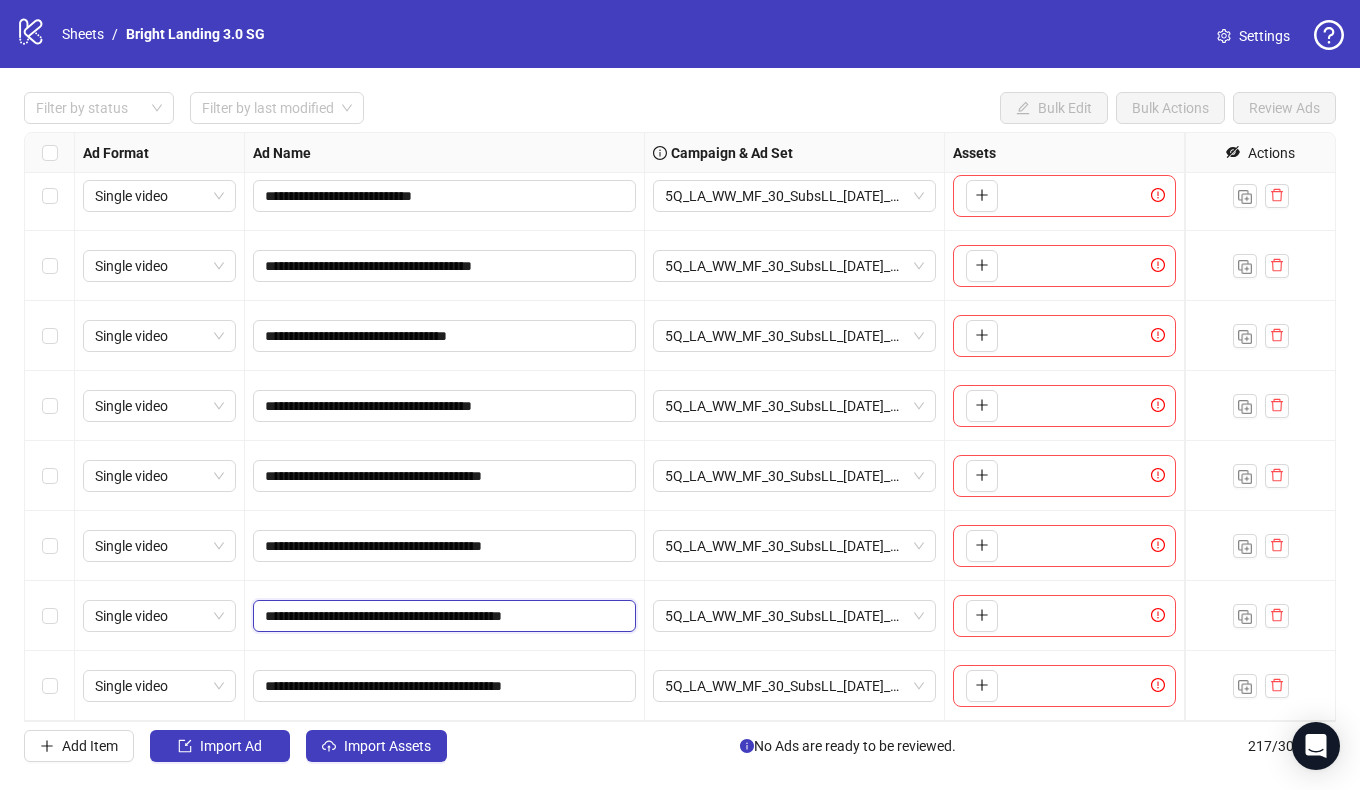 drag, startPoint x: 551, startPoint y: 612, endPoint x: 331, endPoint y: 606, distance: 220.0818 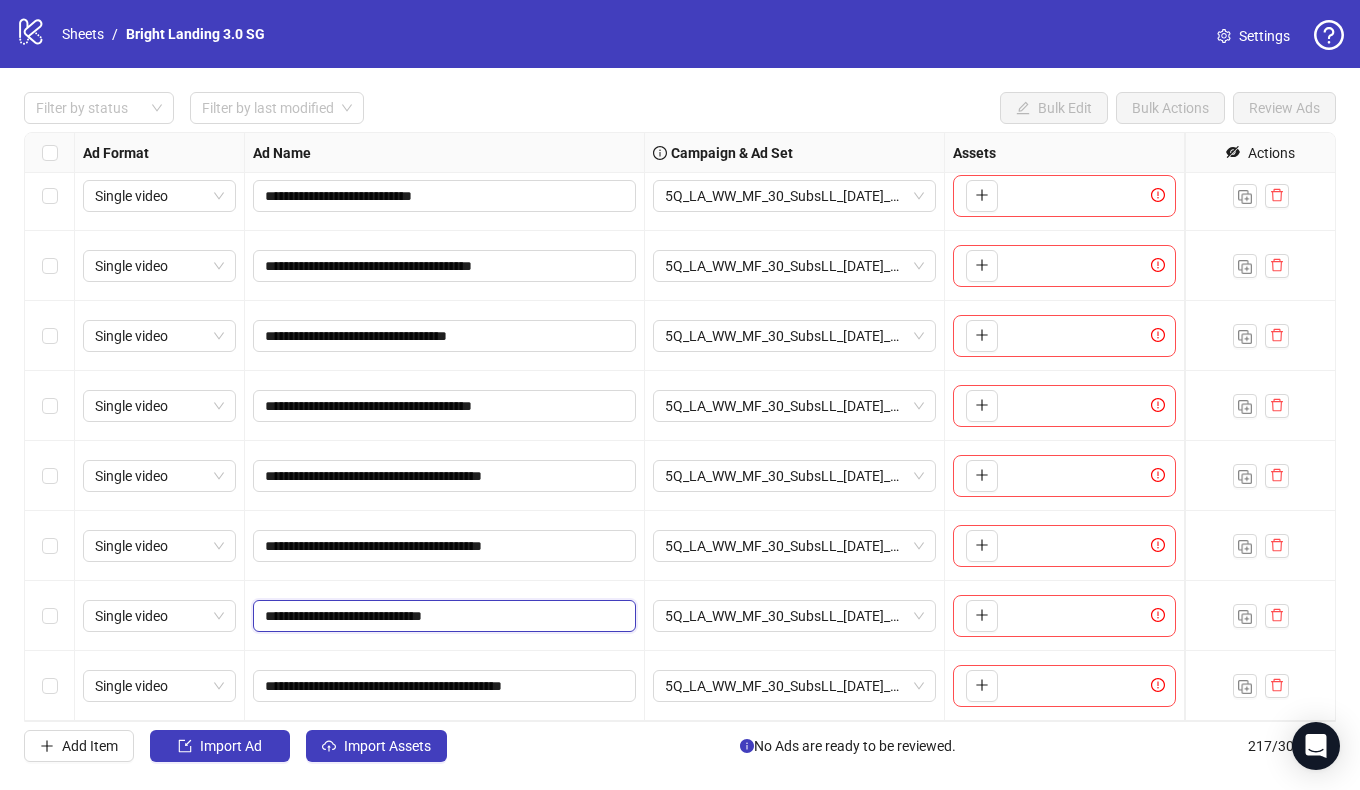 type on "**********" 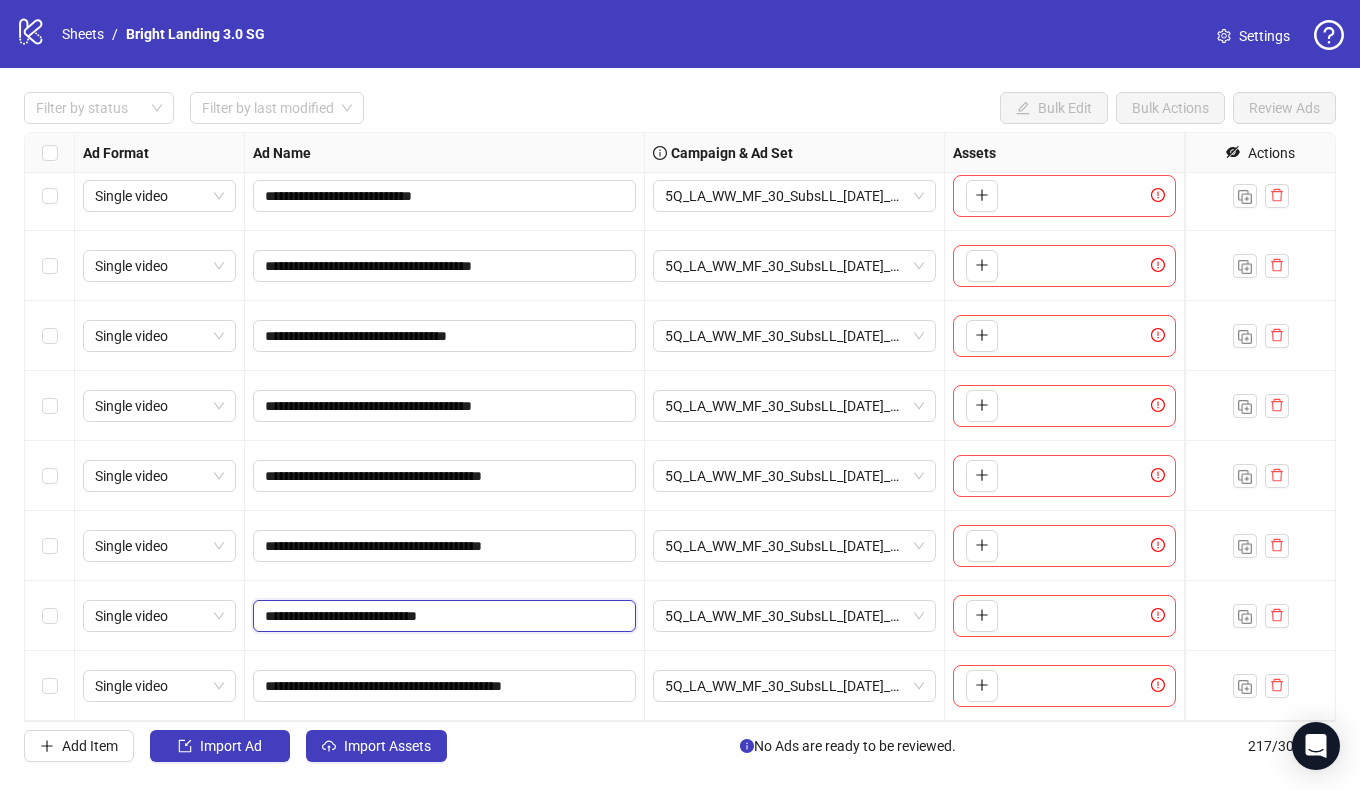 drag, startPoint x: 429, startPoint y: 620, endPoint x: 332, endPoint y: 618, distance: 97.020615 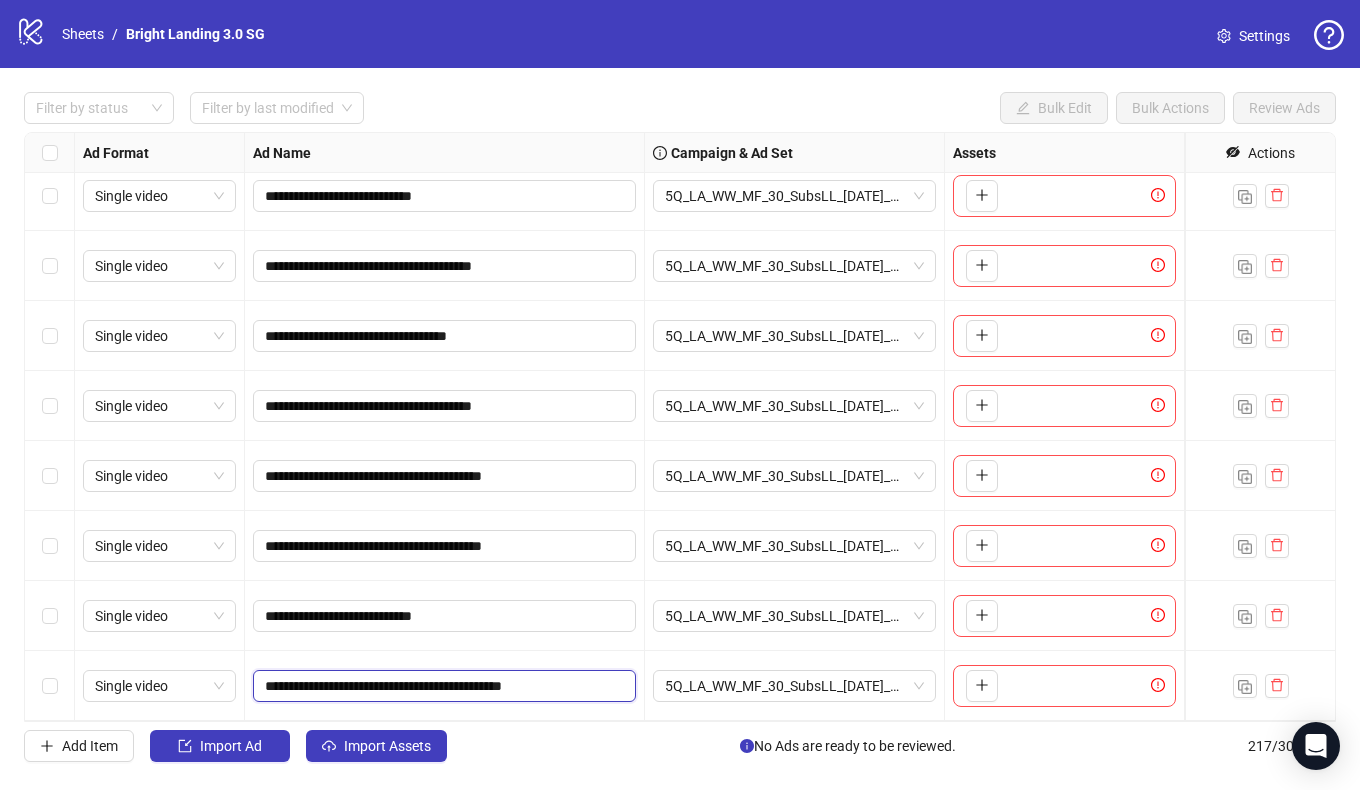 drag, startPoint x: 550, startPoint y: 685, endPoint x: 331, endPoint y: 682, distance: 219.02055 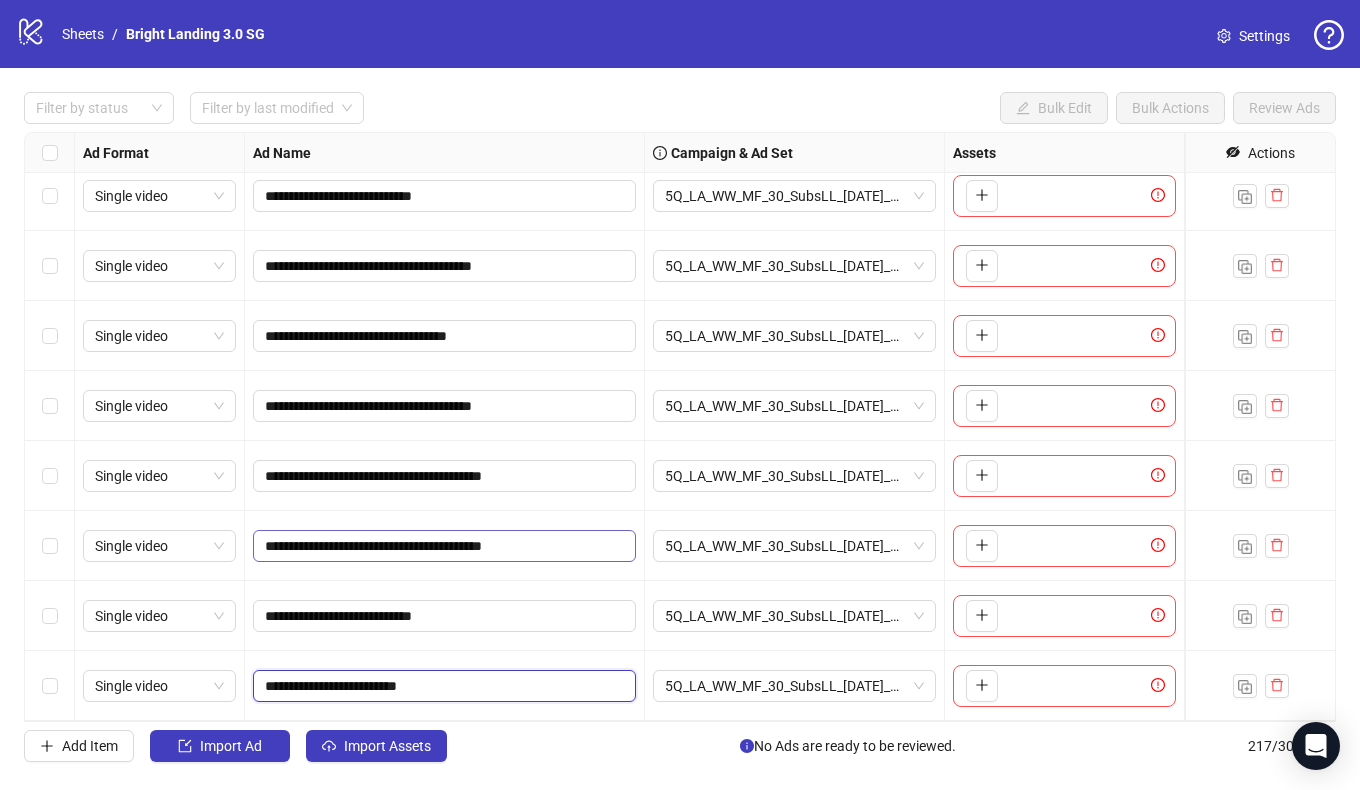 scroll, scrollTop: 14602, scrollLeft: 0, axis: vertical 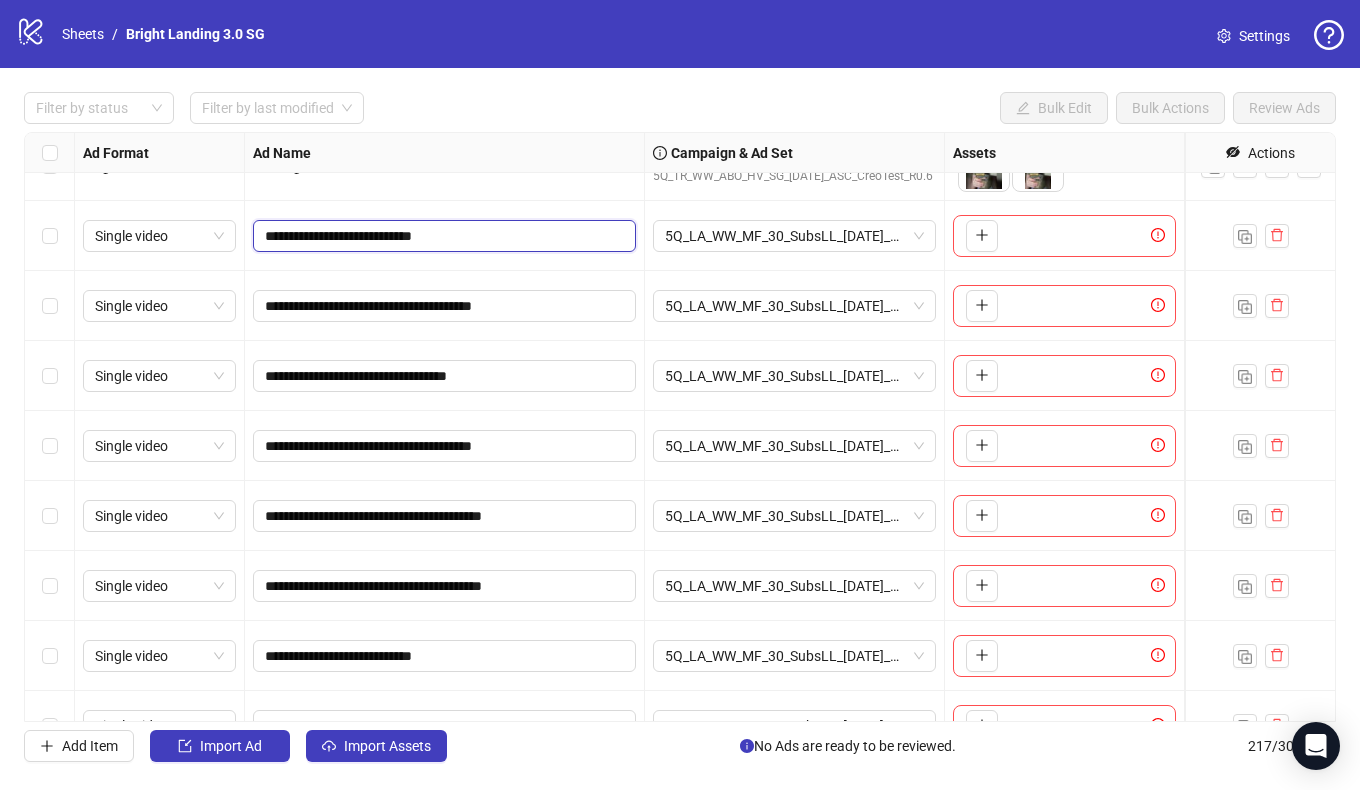 drag, startPoint x: 424, startPoint y: 235, endPoint x: 414, endPoint y: 83, distance: 152.3286 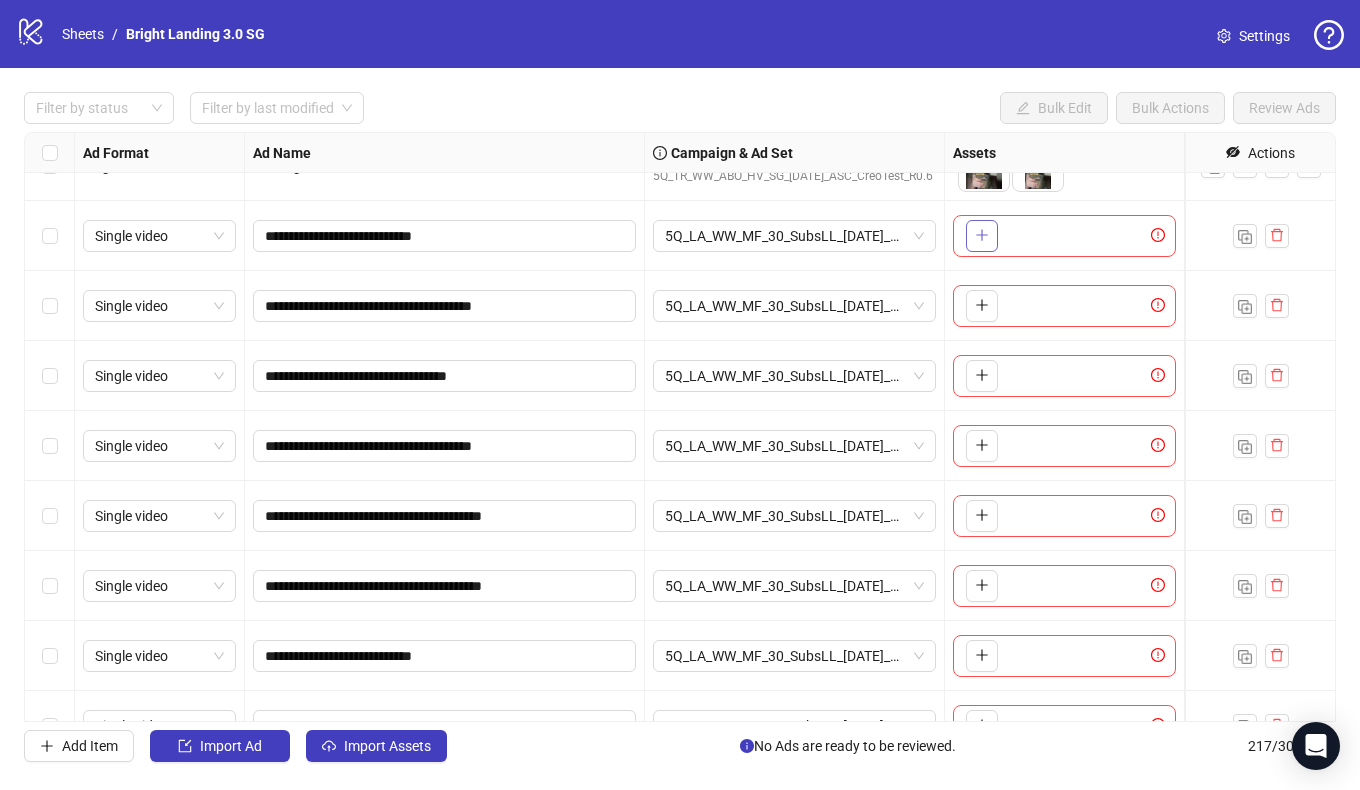 click 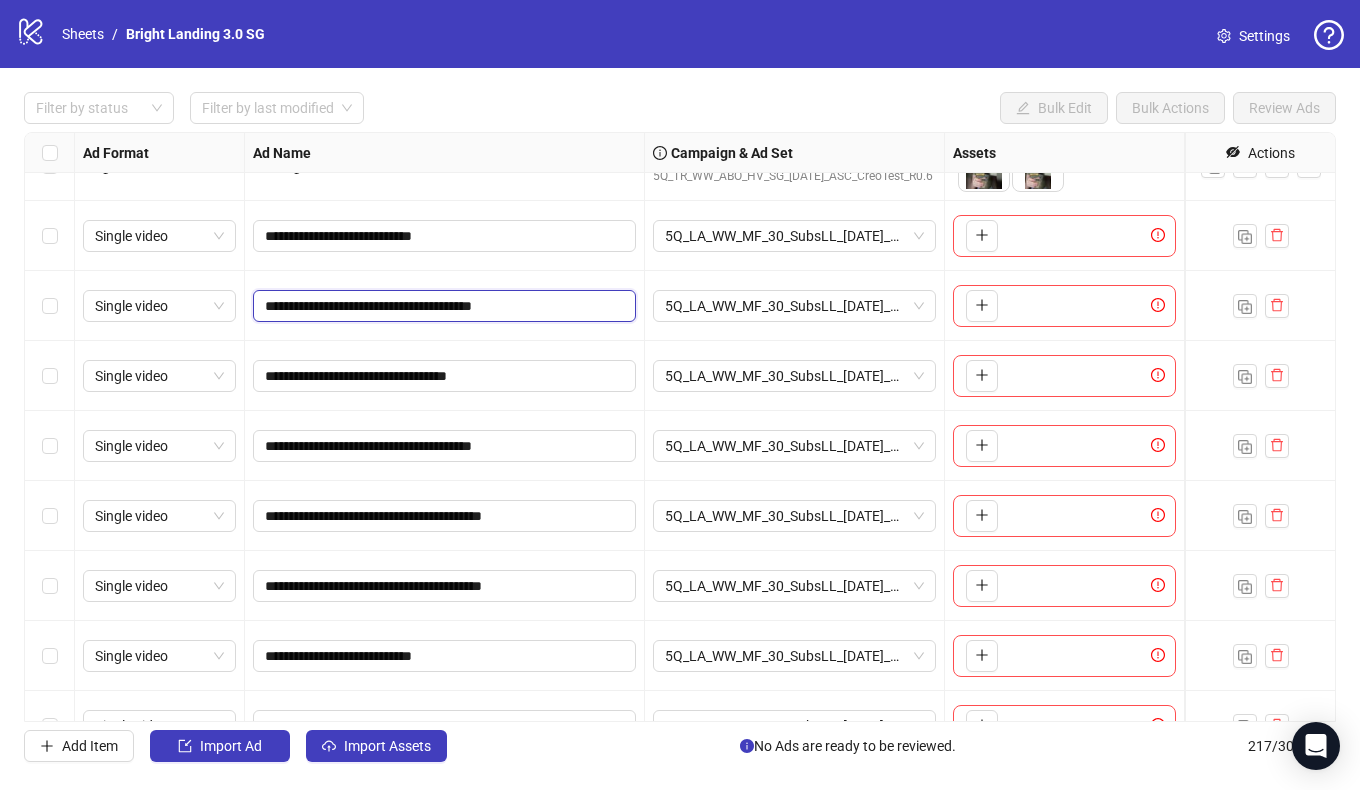 click on "**********" at bounding box center [442, 306] 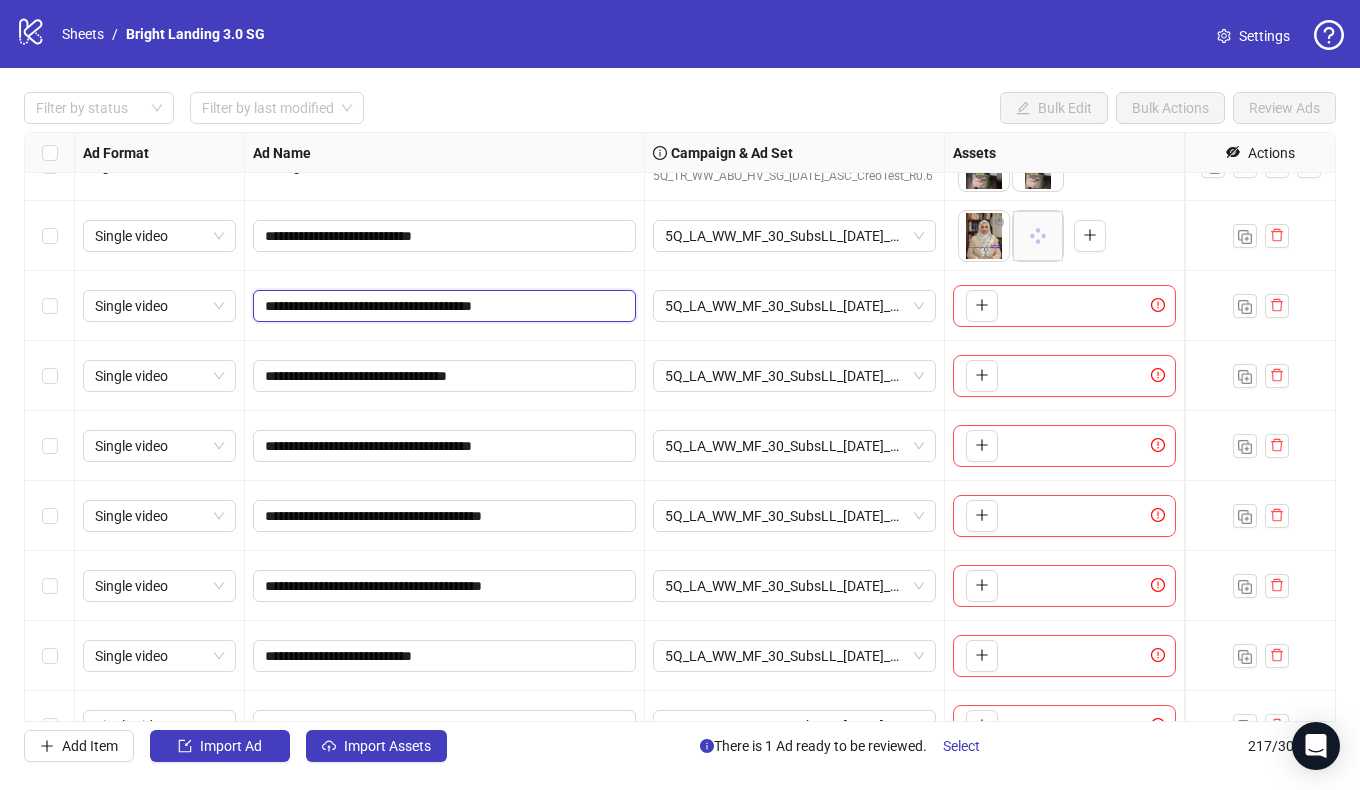 drag, startPoint x: 521, startPoint y: 307, endPoint x: 253, endPoint y: 313, distance: 268.06717 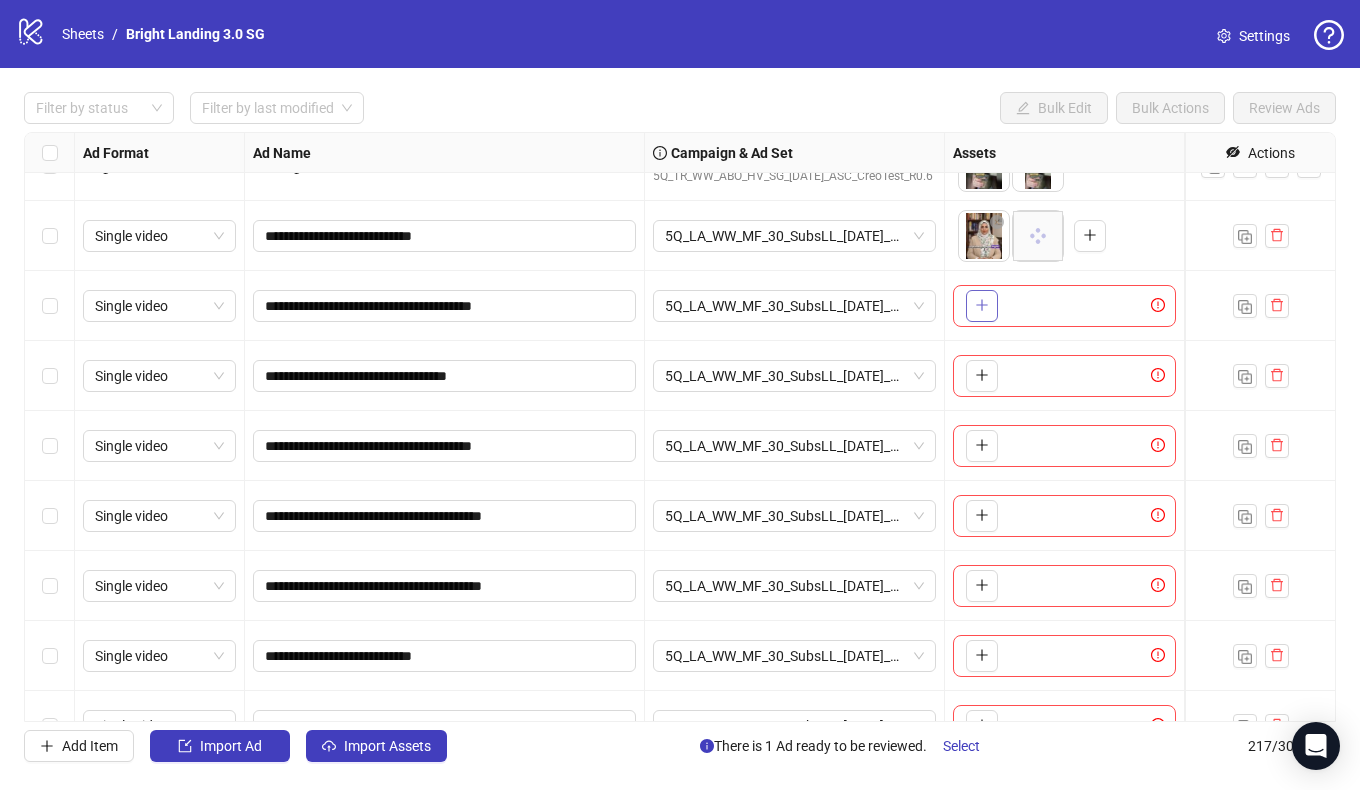 click 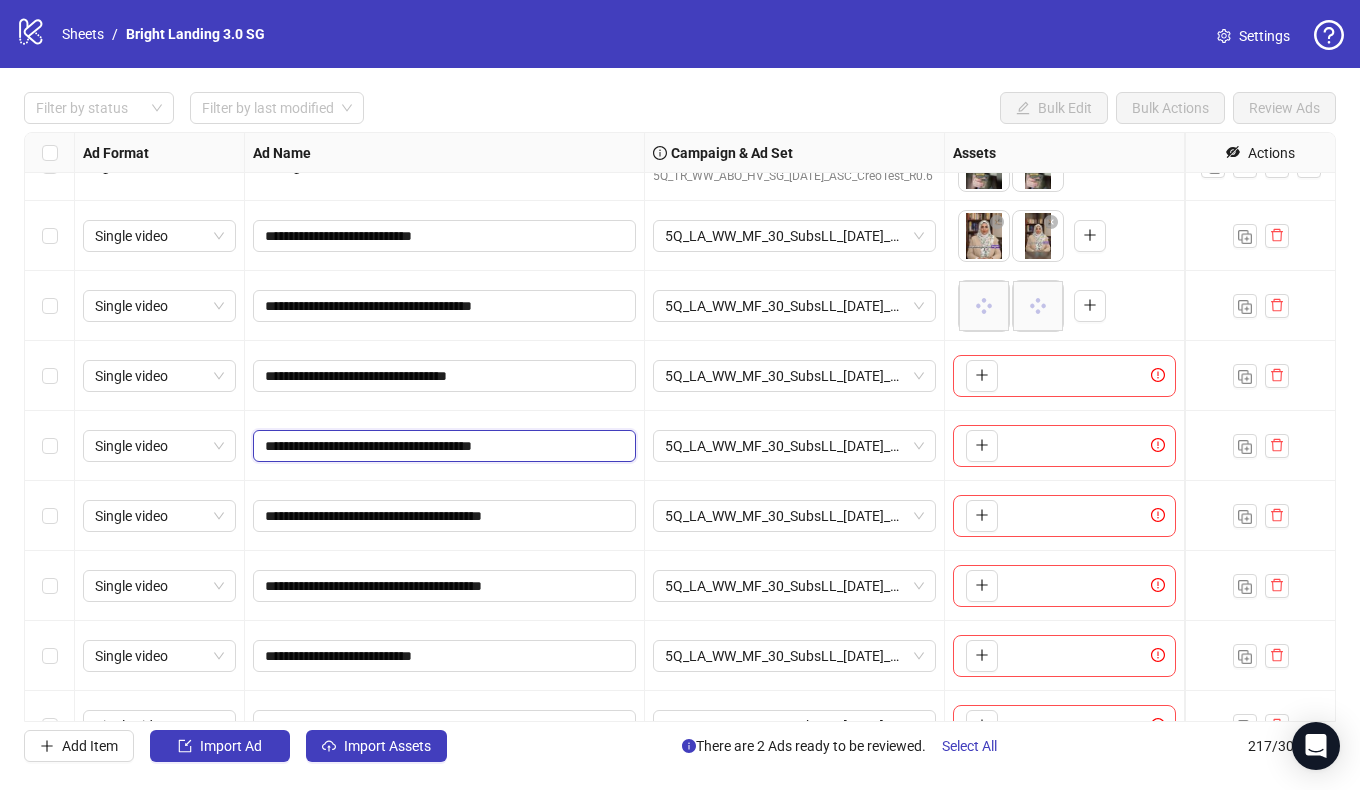 click on "**********" at bounding box center [442, 446] 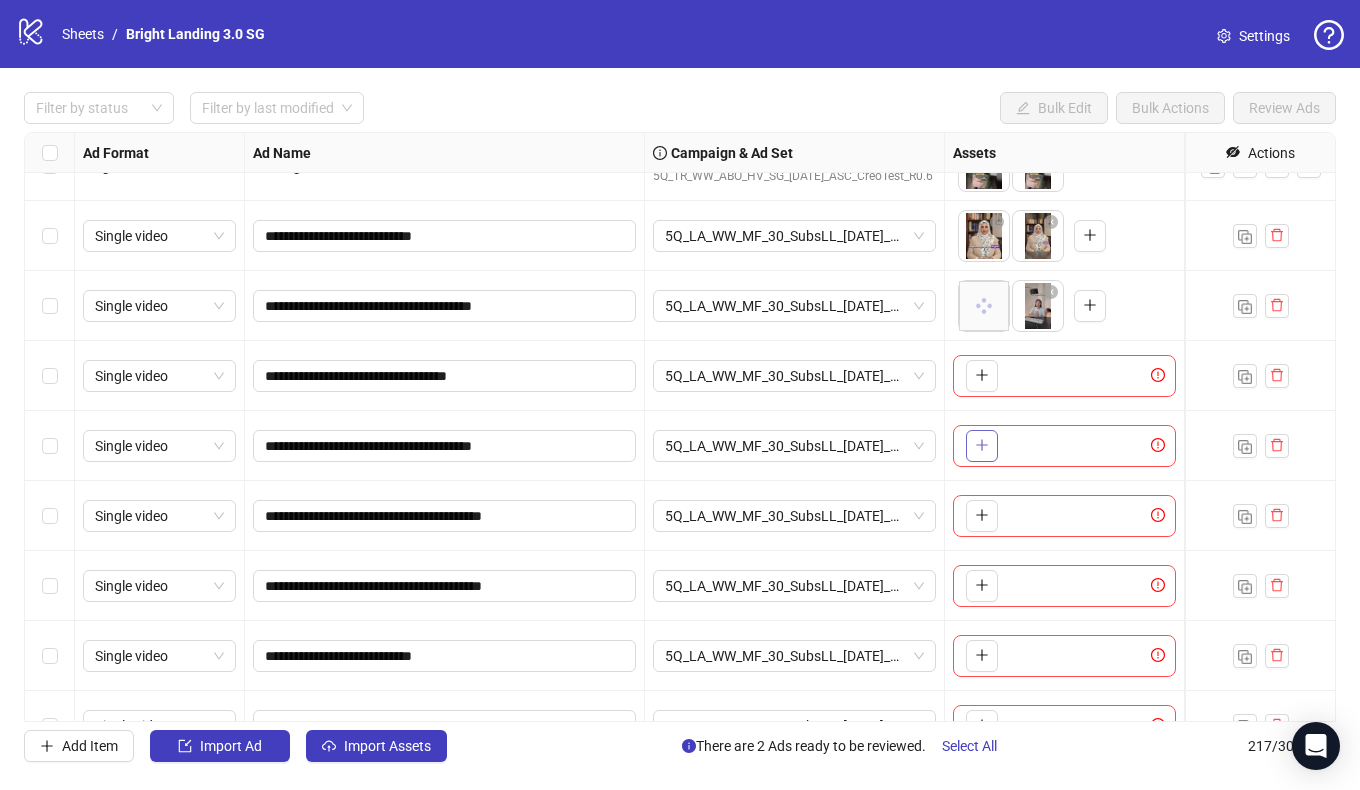 click 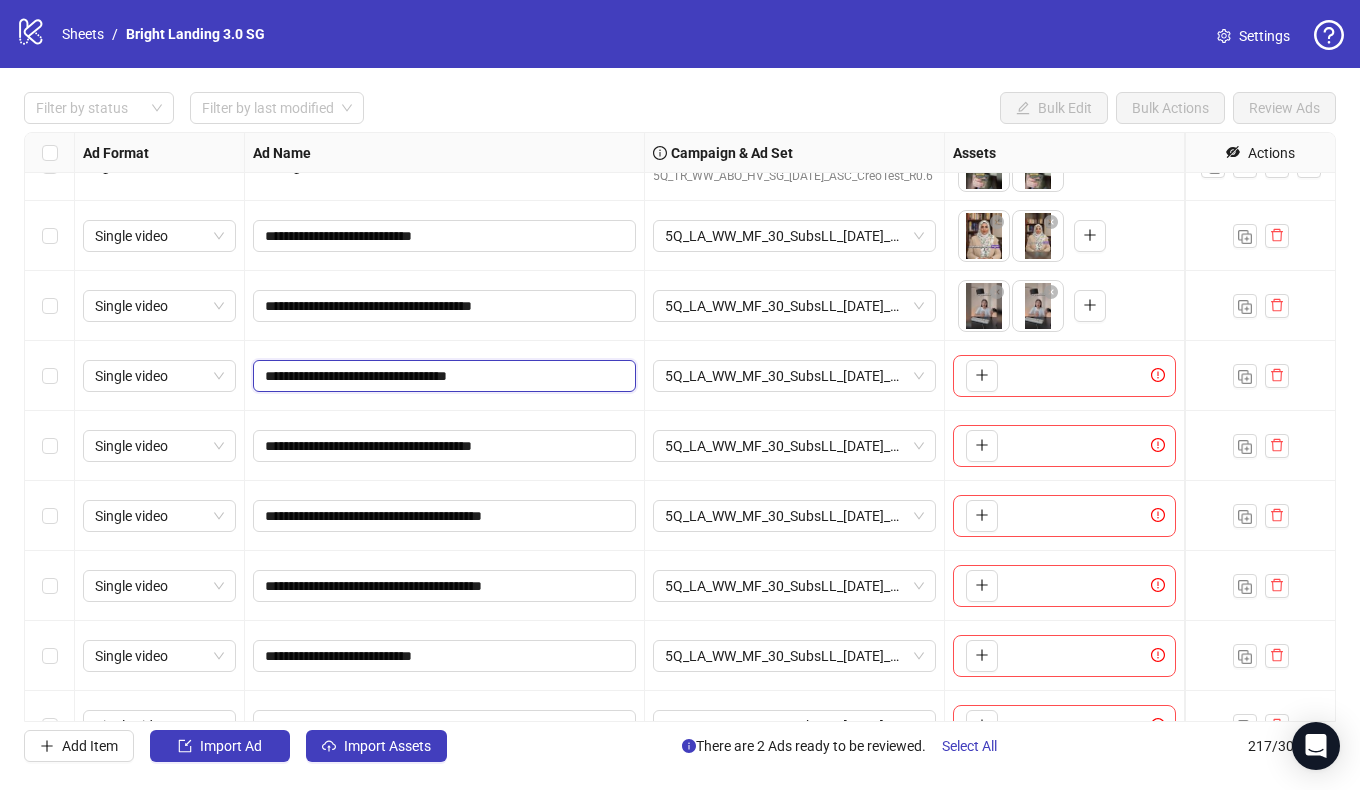 click on "**********" at bounding box center [442, 376] 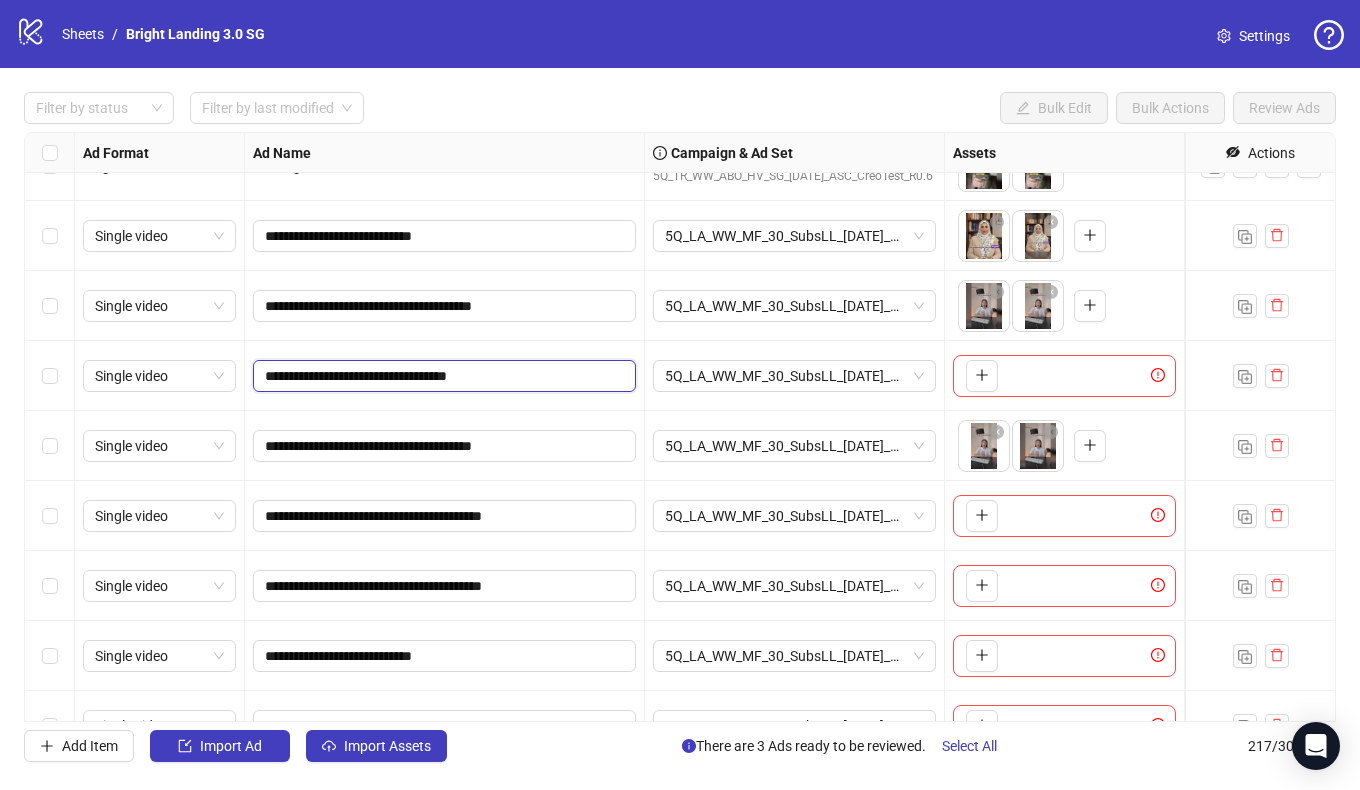 drag, startPoint x: 472, startPoint y: 372, endPoint x: 435, endPoint y: 278, distance: 101.0198 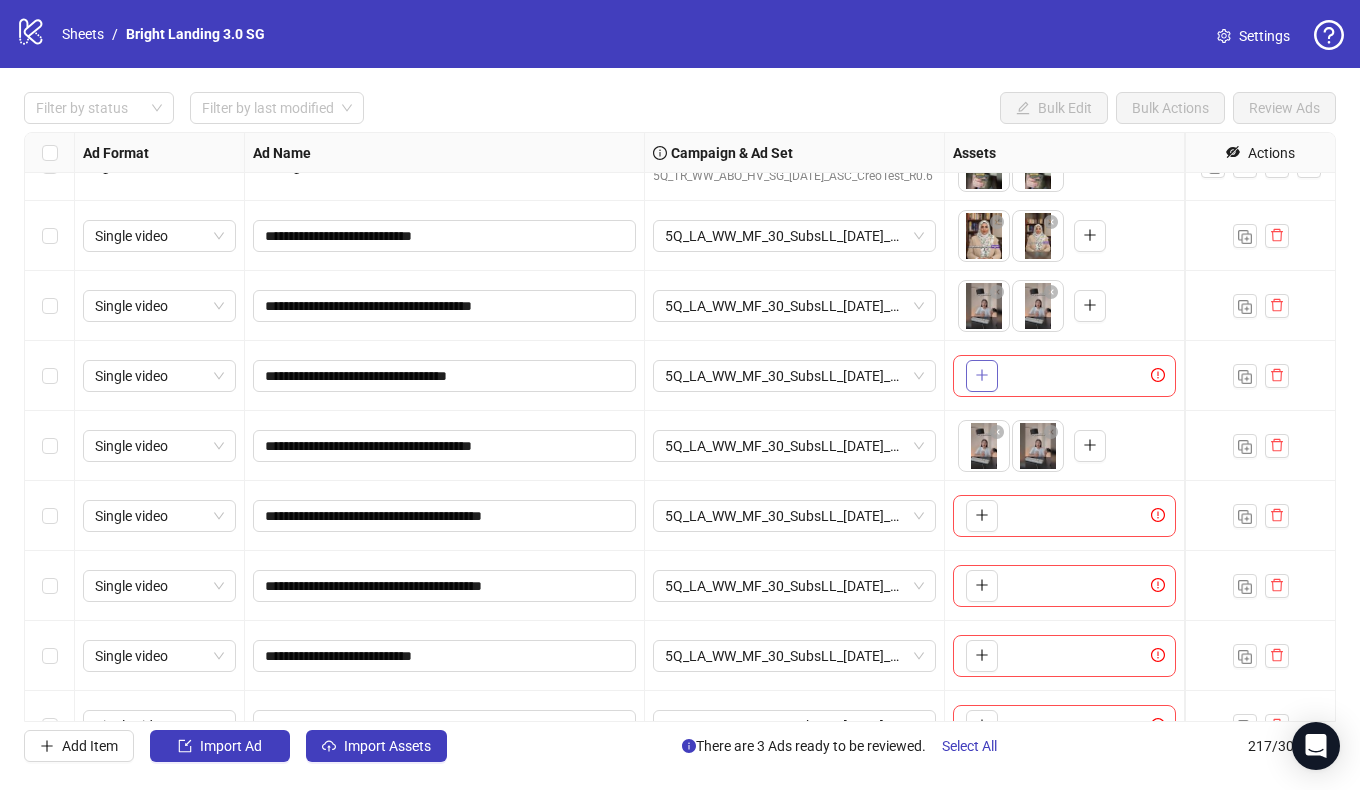 click 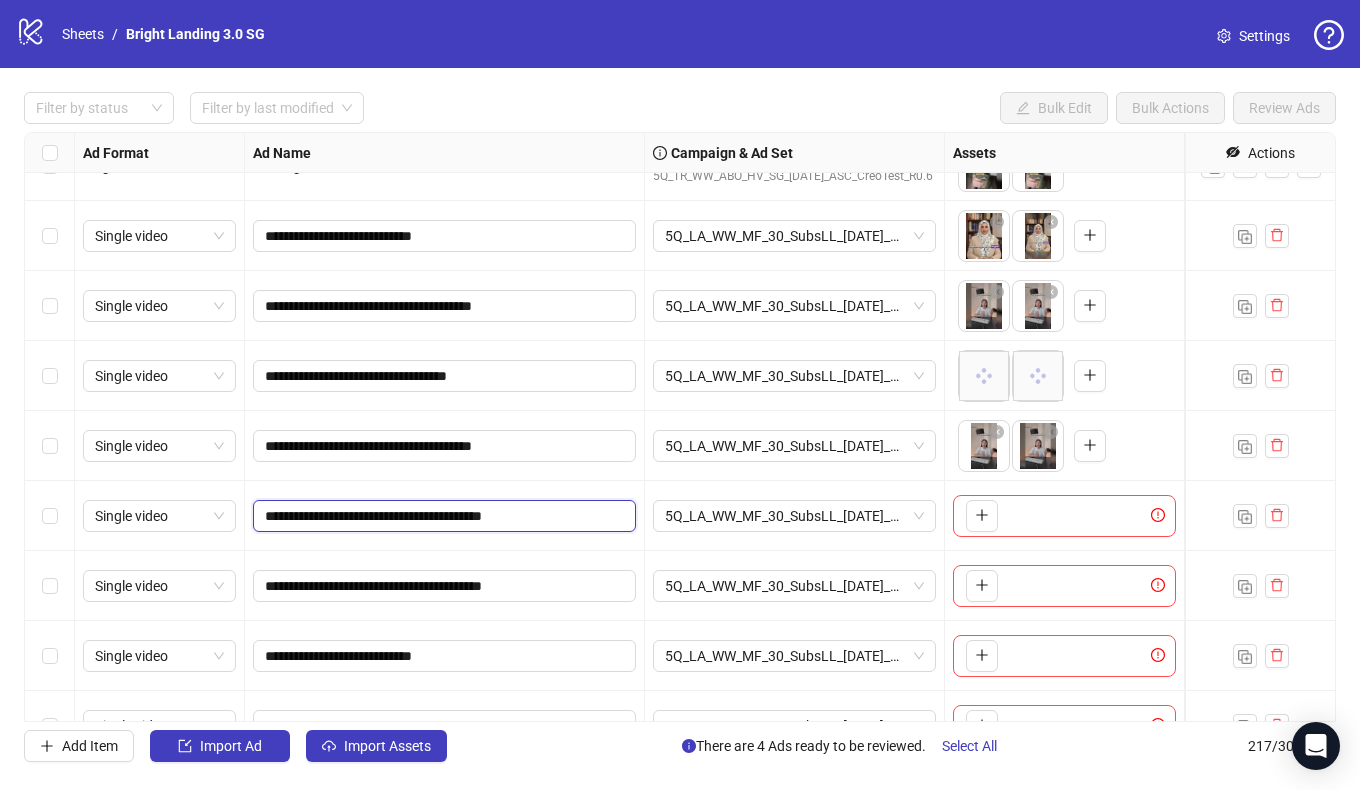 drag, startPoint x: 526, startPoint y: 519, endPoint x: 495, endPoint y: 274, distance: 246.95343 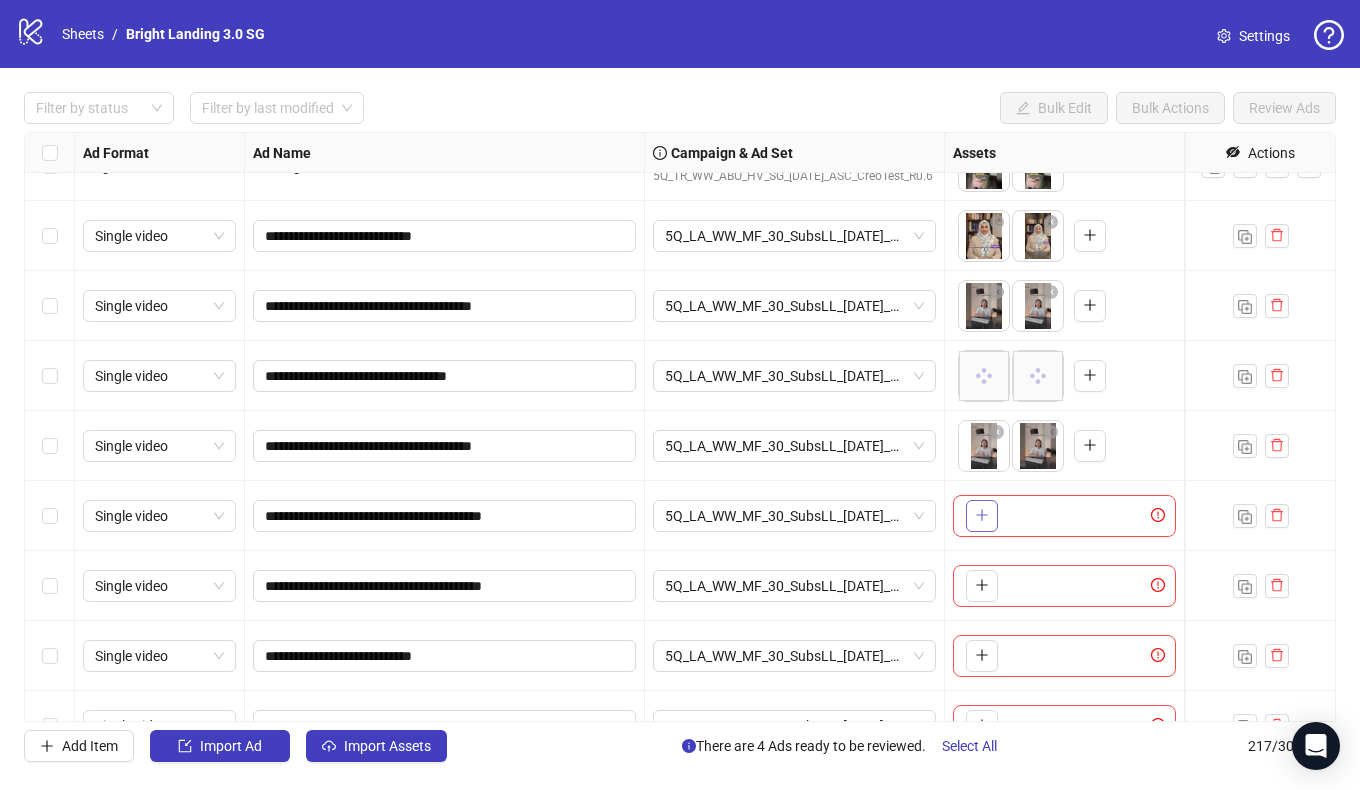 click 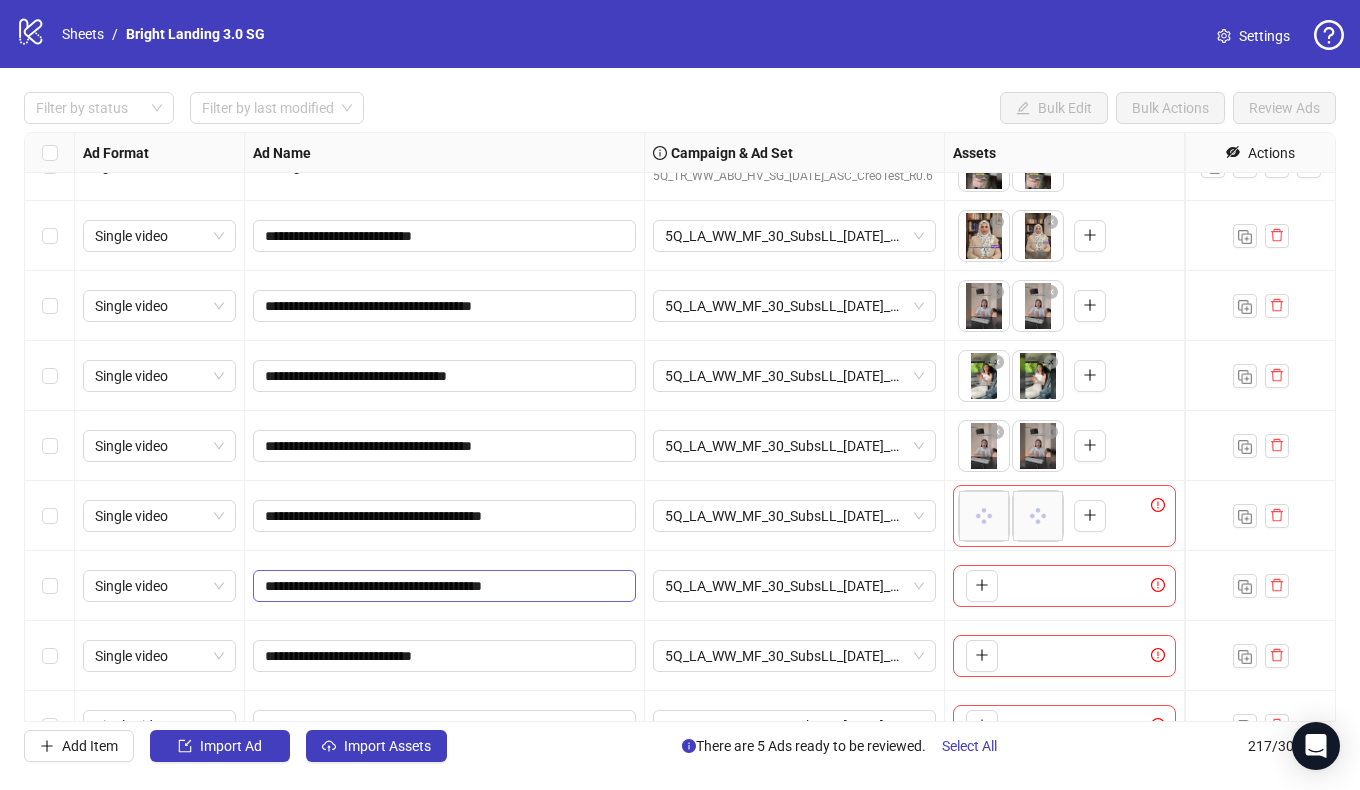 scroll, scrollTop: 14642, scrollLeft: 0, axis: vertical 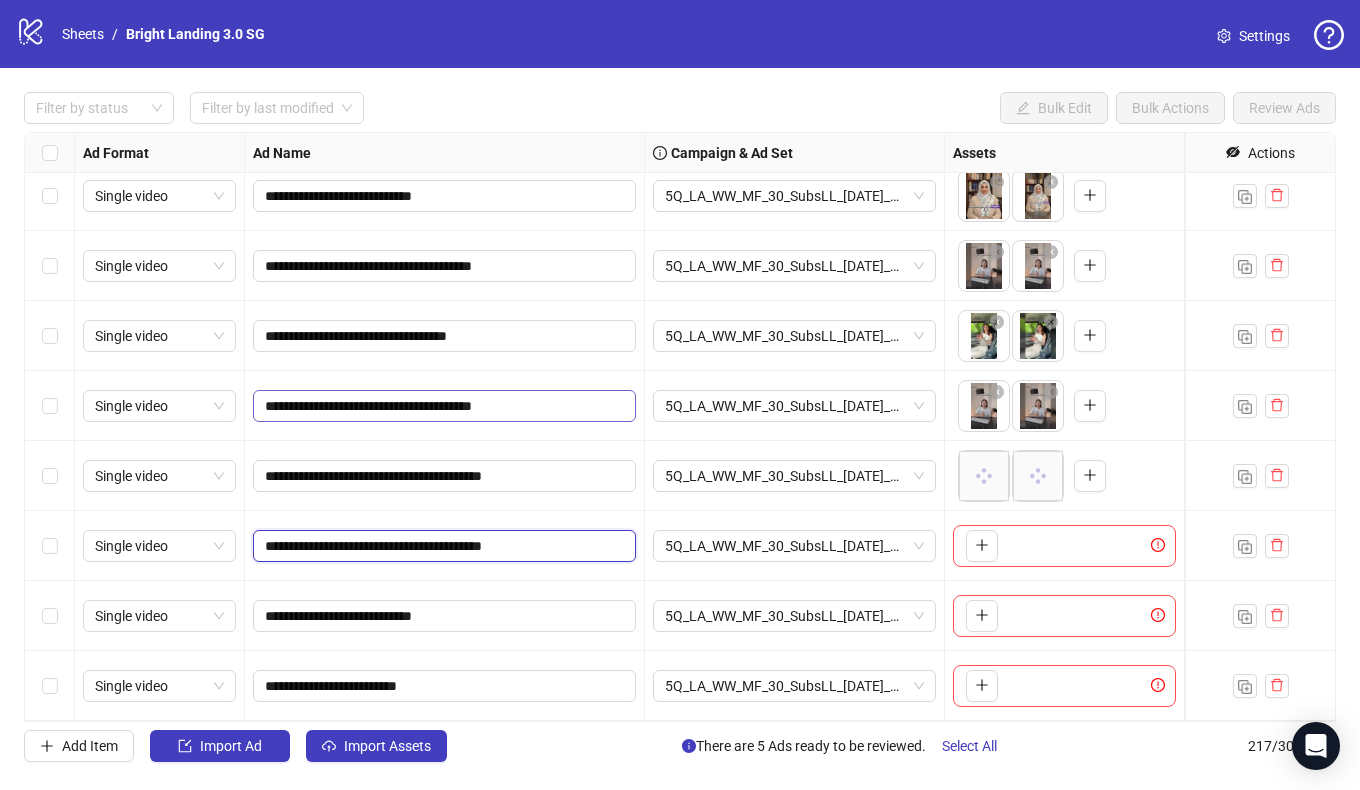drag, startPoint x: 514, startPoint y: 547, endPoint x: 455, endPoint y: 402, distance: 156.54393 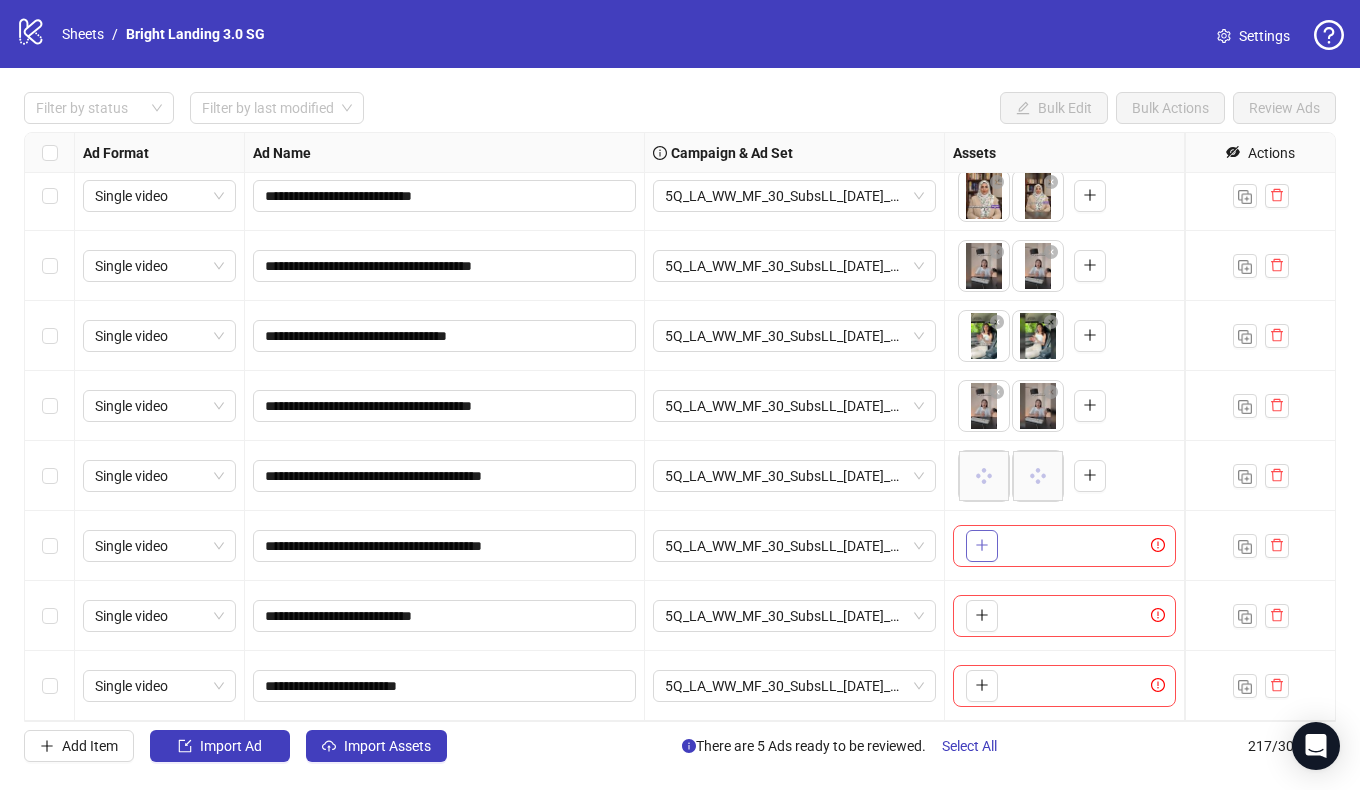 click 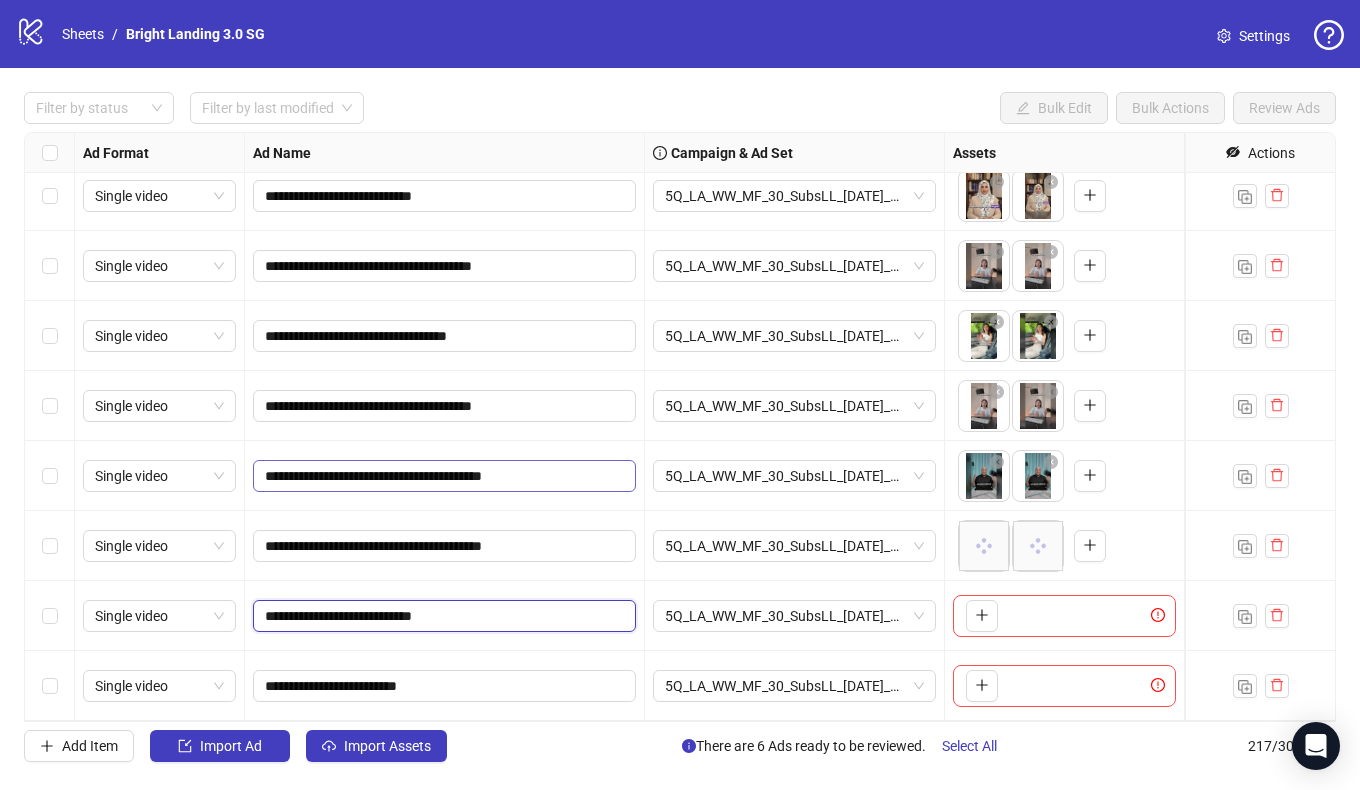 click on "**********" at bounding box center [1944, -14509] 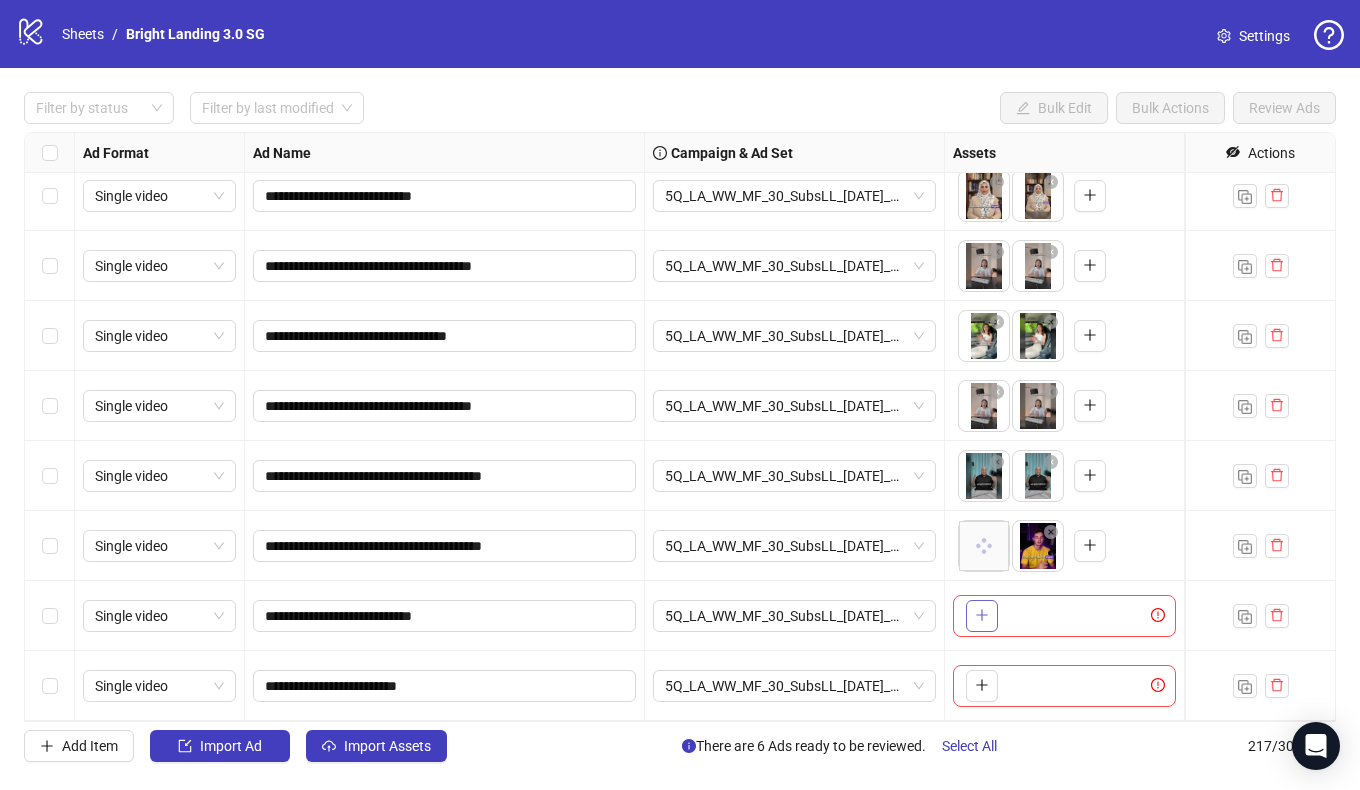 click 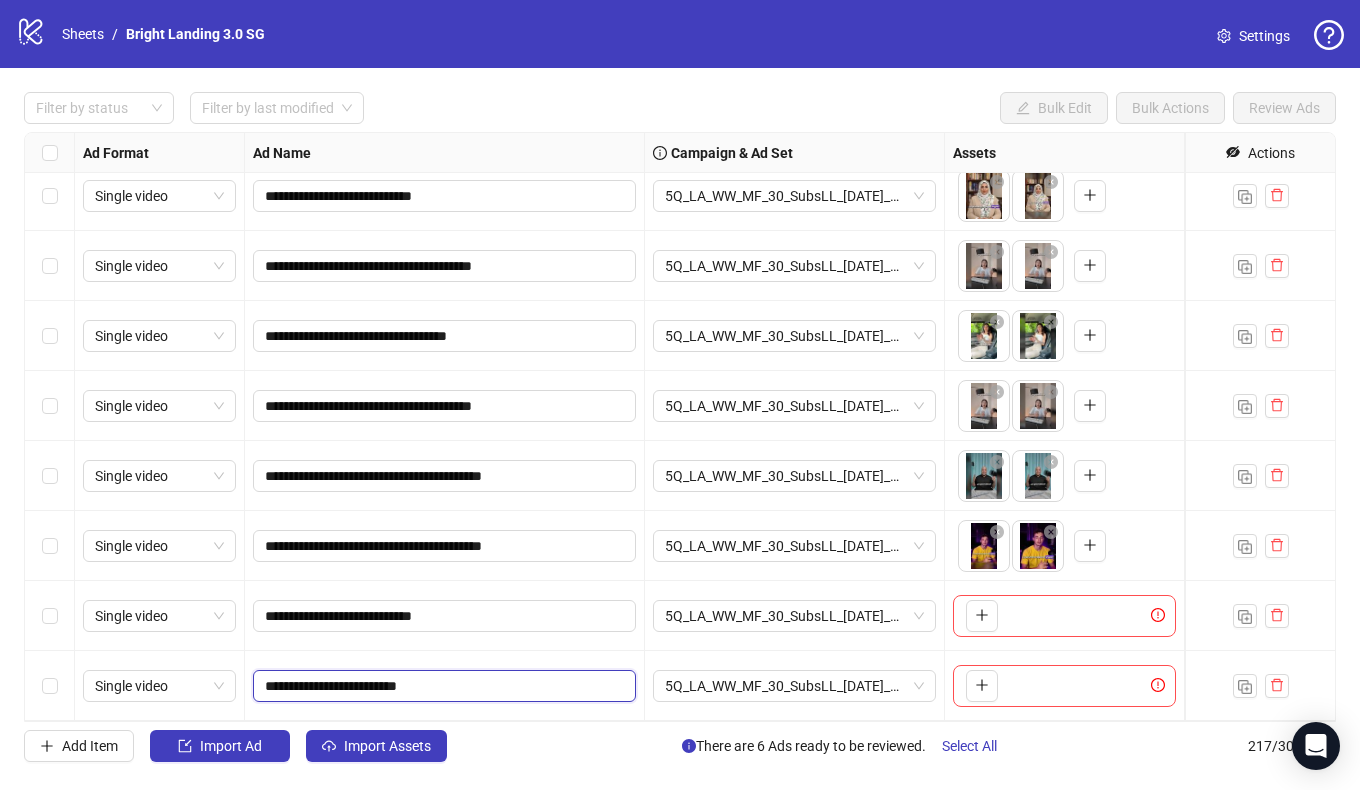click on "**********" at bounding box center [442, 686] 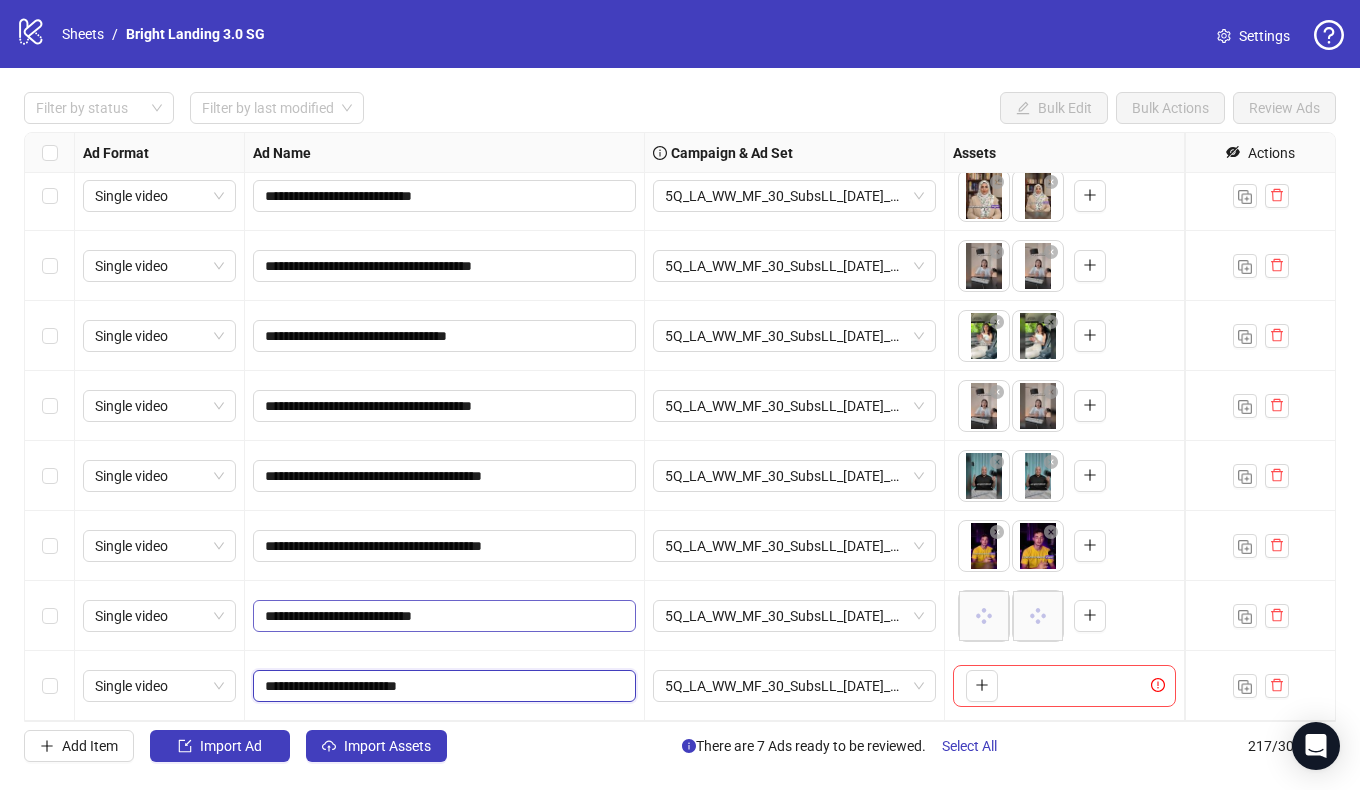 drag, startPoint x: 407, startPoint y: 688, endPoint x: 372, endPoint y: 606, distance: 89.157166 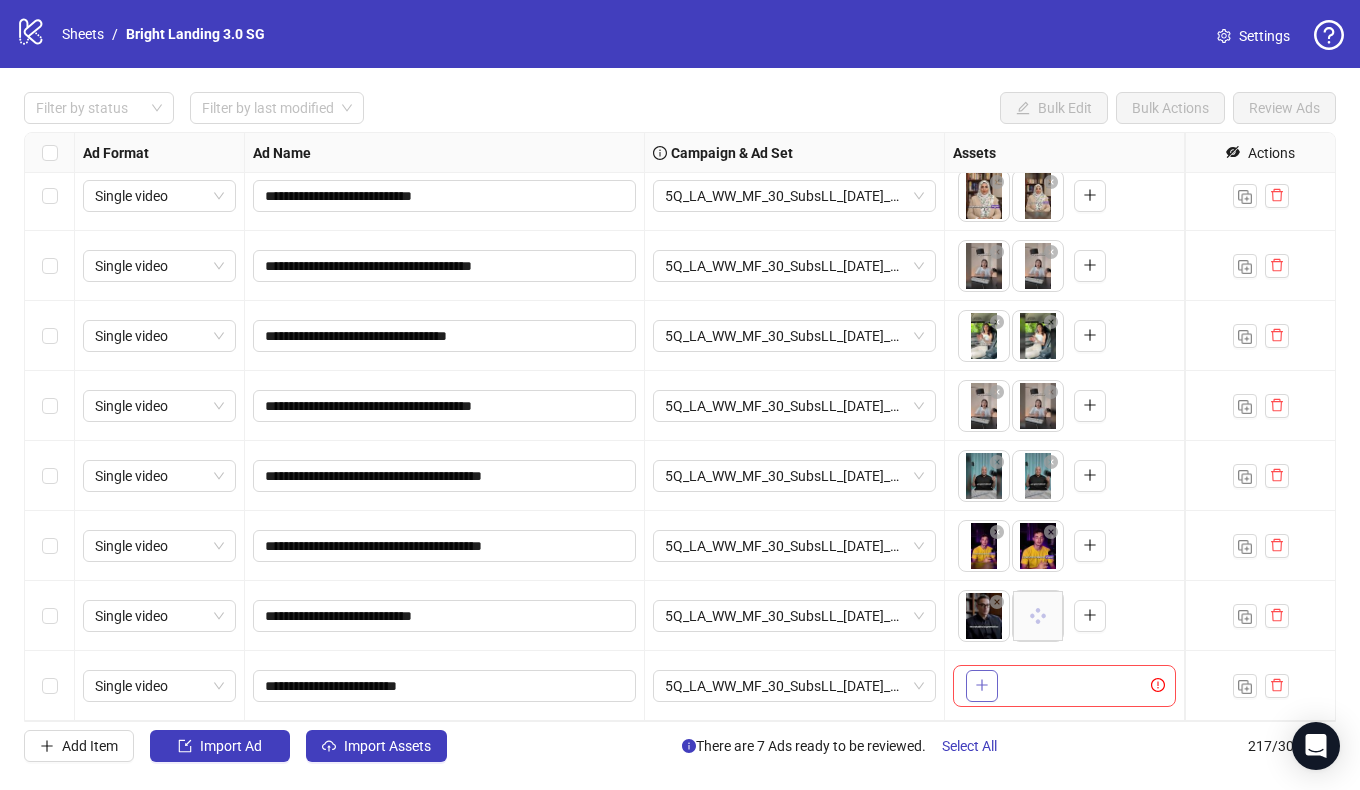click 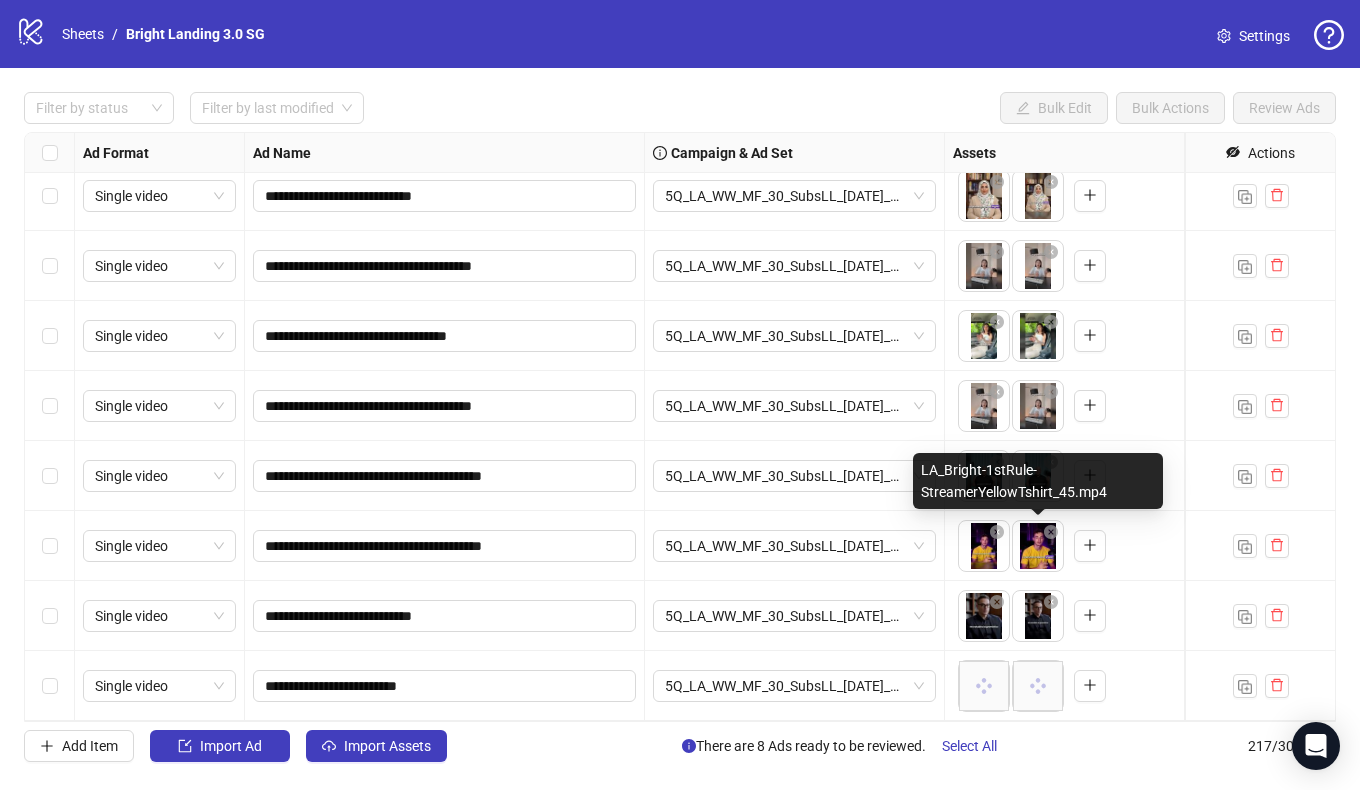 click on "**********" at bounding box center [680, 395] 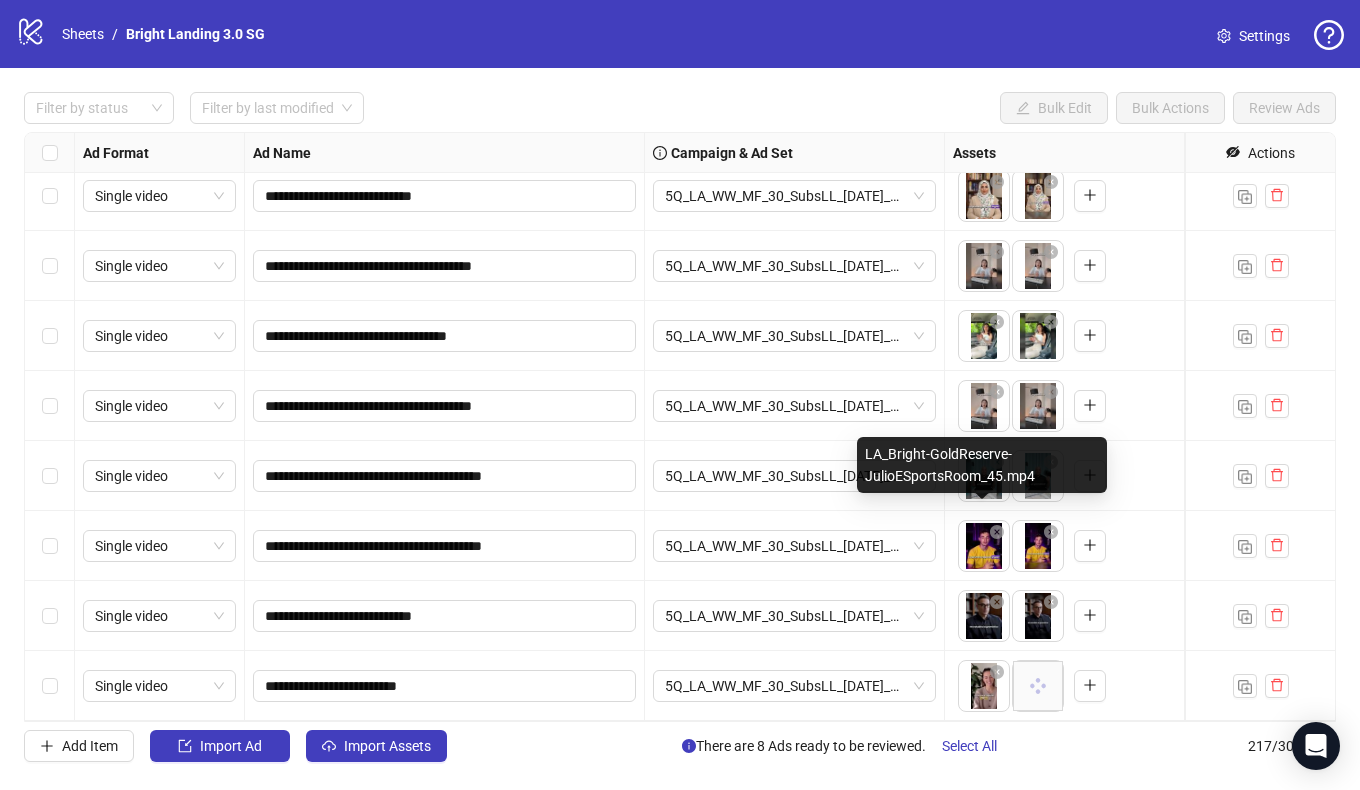 scroll, scrollTop: 14588, scrollLeft: 2, axis: both 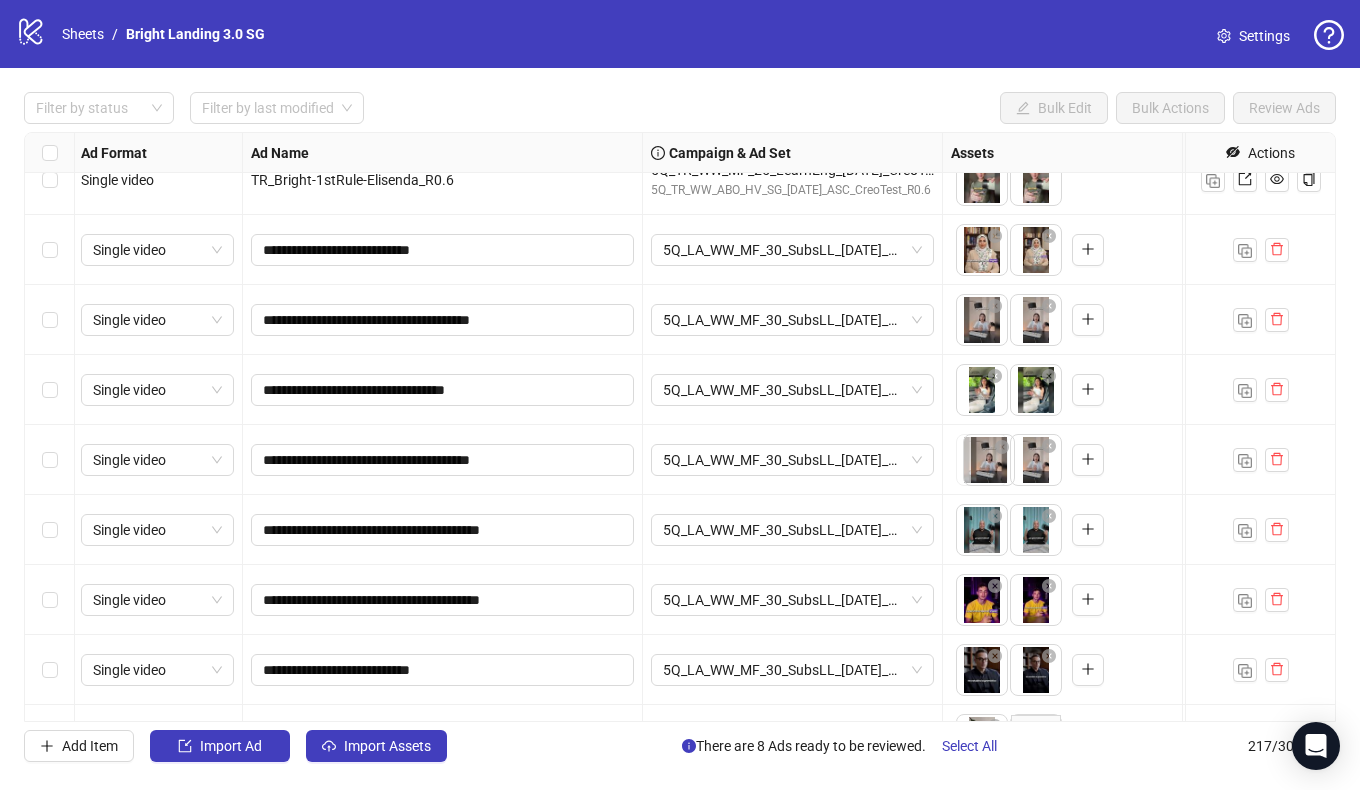 drag, startPoint x: 1044, startPoint y: 480, endPoint x: 977, endPoint y: 480, distance: 67 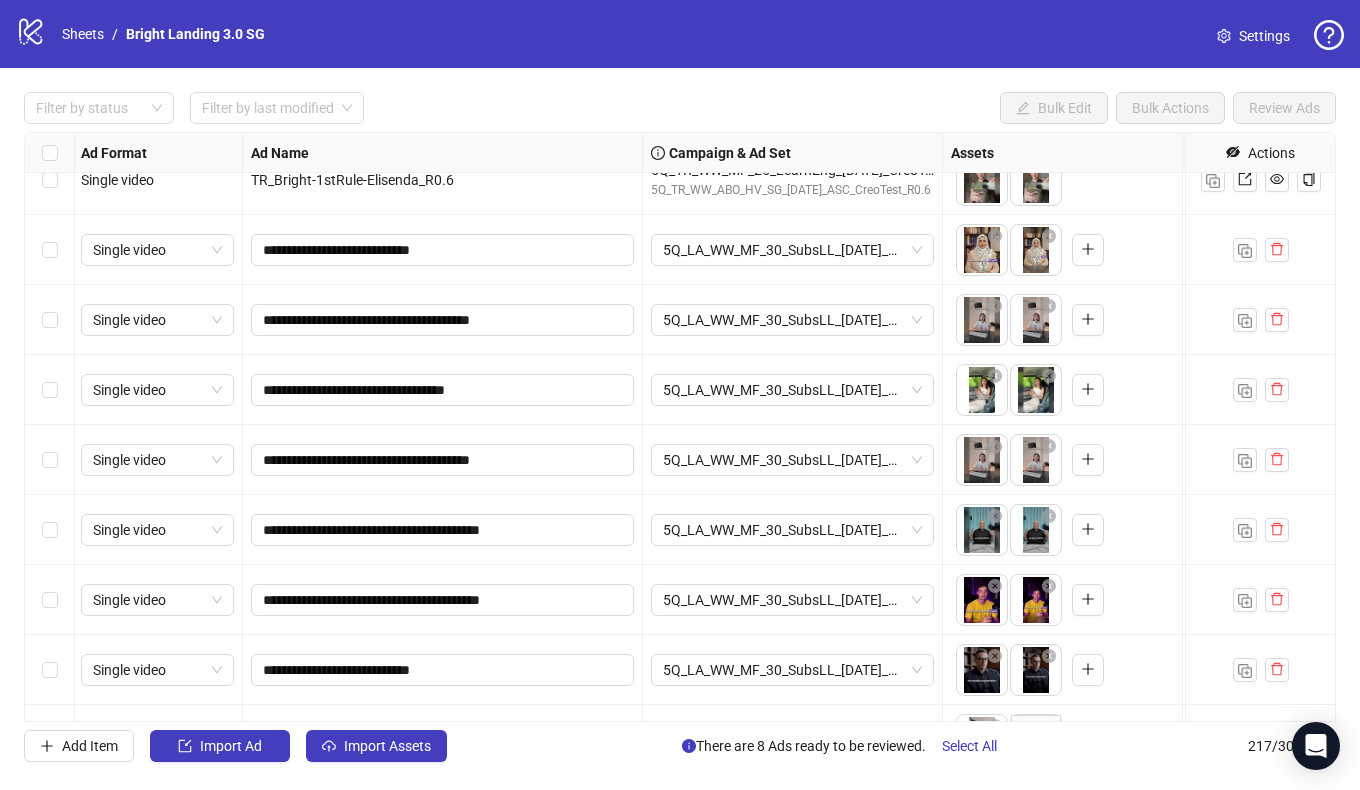 click on "logo/logo-mobile Sheets / Bright Landing 3.0 SG Settings   Filter by status Filter by last modified Bulk Edit Bulk Actions Review Ads Ad Format Ad Name Campaign & Ad Set Assets Headlines Primary Texts Descriptions Destination URL App Product Page ID Display URL Leadgen Form Product Set ID URL Params Call to Action Actions Single video TR_Bright-GoldReserve-MioESportsRoom_R0.6 5Q_TR_WW_MF_25_LearnEng_[DATE]_CreoTest_R0.6 5Q_TR_WW_ABO_HV_SG_[DATE]_ASC_CreoTest_R0.6
To pick up a draggable item, press the space bar.
While dragging, use the arrow keys to move the item.
Press space again to drop the item in its new position, or press escape to cancel.
3 texts 3 texts Single video TR_Bright-1stRule-ElderlyWomanBlueJacketAi_R0.6 5Q_TR_WW_MF_25_LearnEng_[DATE]_CreoTest_R0.6 5Q_TR_WW_ABO_HV_SG_[DATE]_ASC_CreoTest_R0.6 3 texts 3 texts Single video TR_Bright-1stRule-Elisenda_R0.6 5Q_TR_WW_MF_25_LearnEng_[DATE]_CreoTest_R0.6 5Q_TR_WW_ABO_HV_SG_[DATE]_ASC_CreoTest_R0.6 3 texts 3 texts + 2 + 1 +" at bounding box center (680, 395) 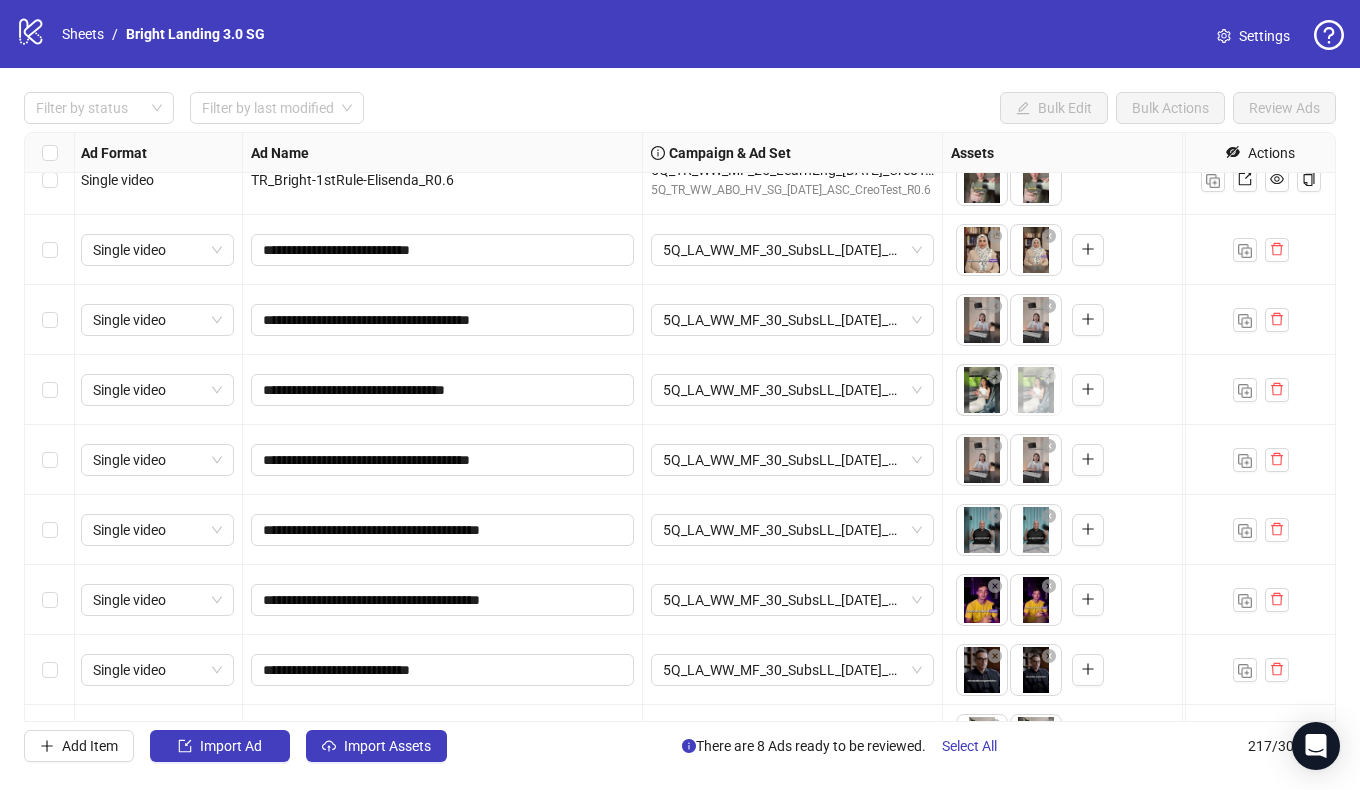 drag, startPoint x: 1039, startPoint y: 410, endPoint x: 996, endPoint y: 410, distance: 43 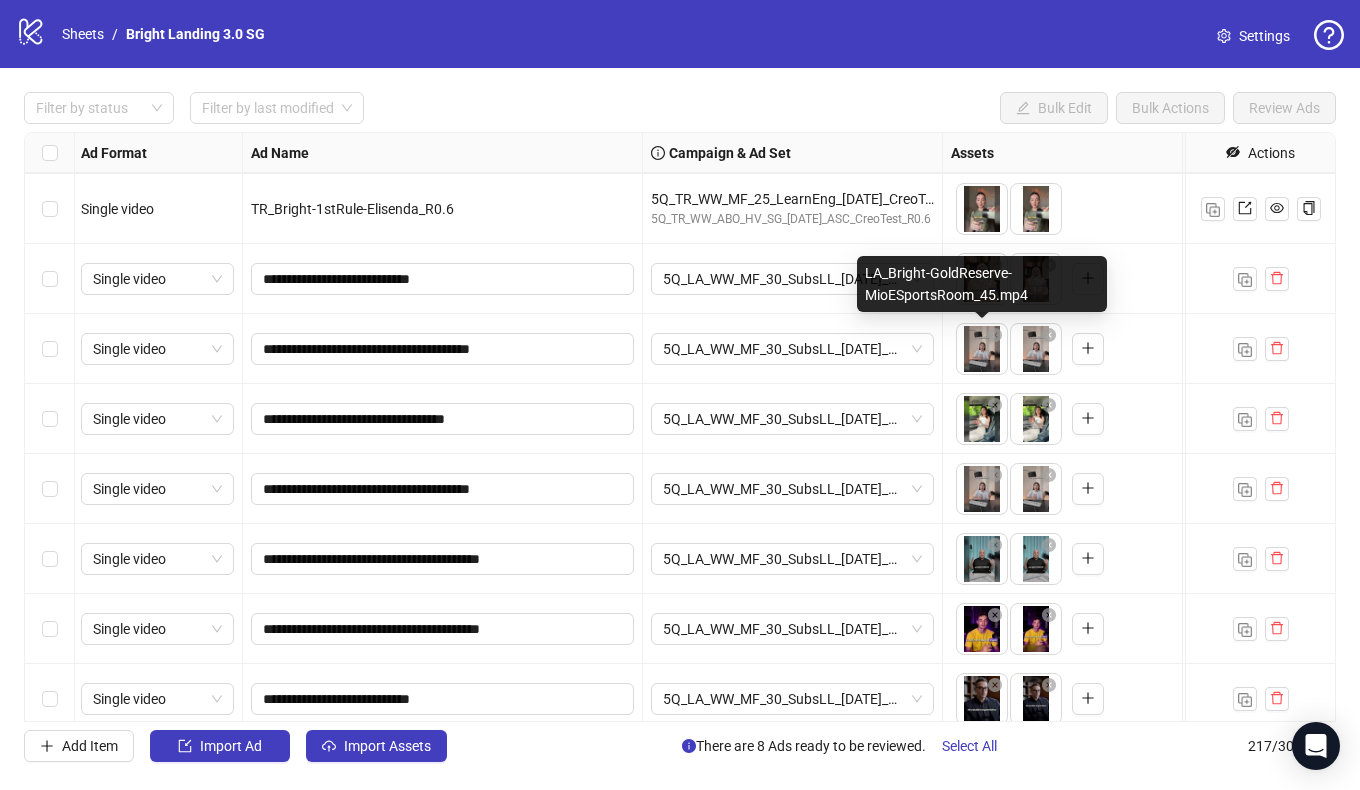 scroll, scrollTop: 14642, scrollLeft: 2, axis: both 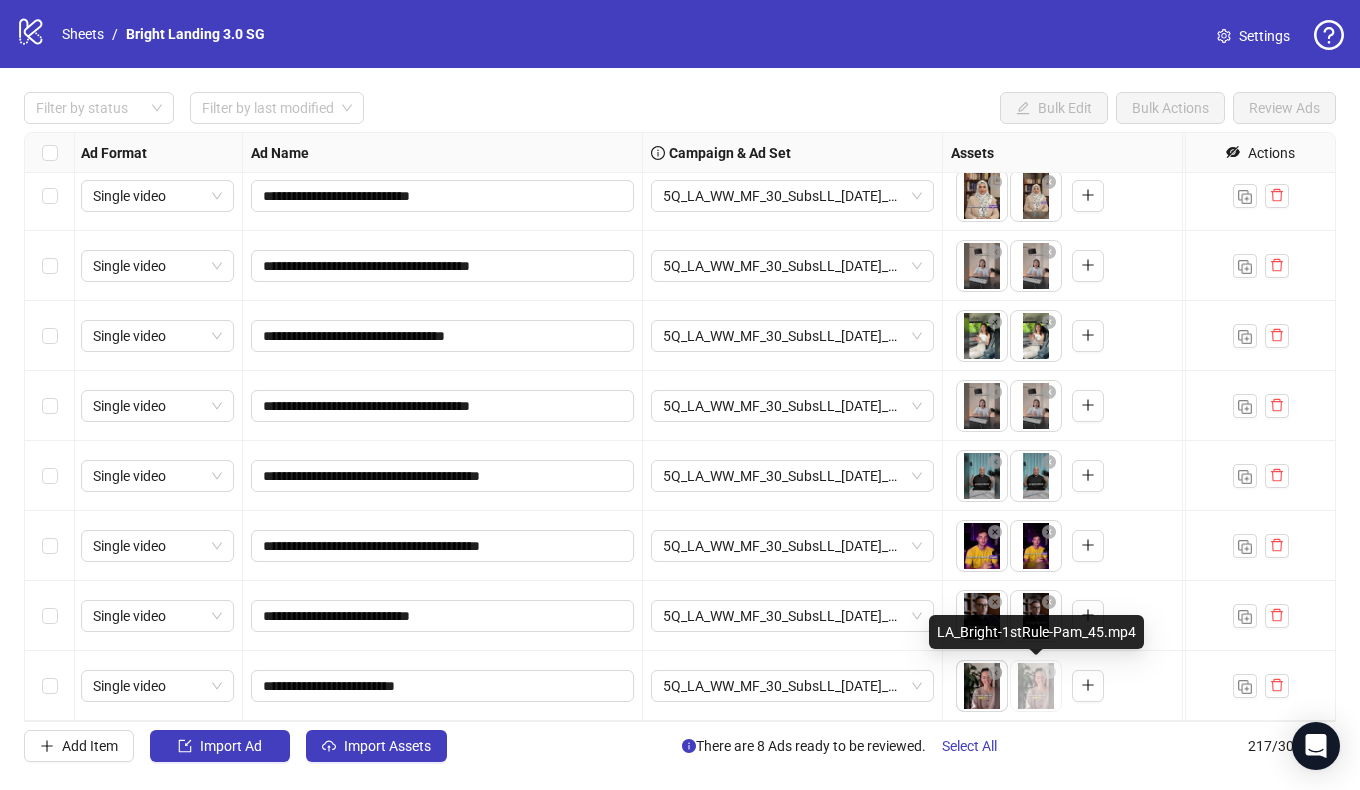 click on "**********" at bounding box center [680, 395] 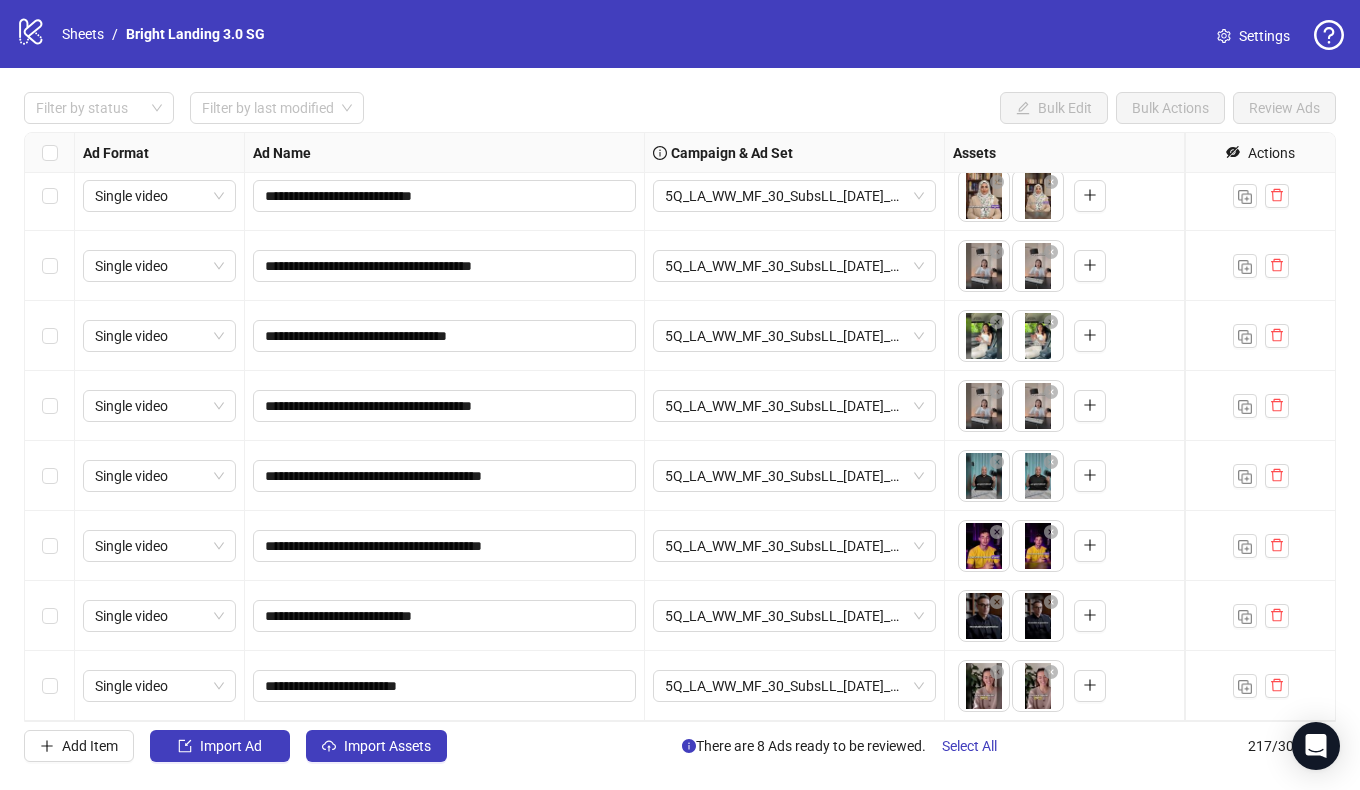 scroll, scrollTop: 14539, scrollLeft: 0, axis: vertical 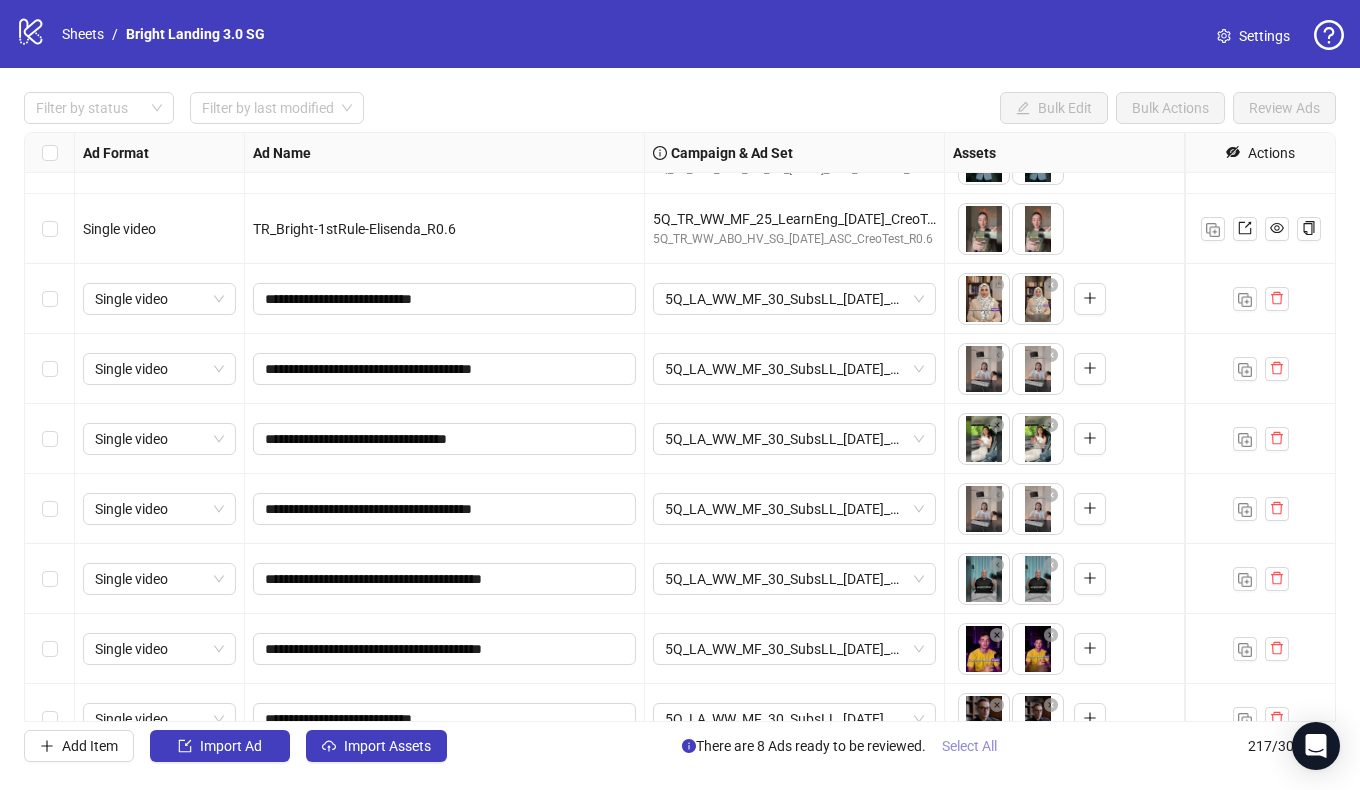 click on "Select All" at bounding box center [969, 746] 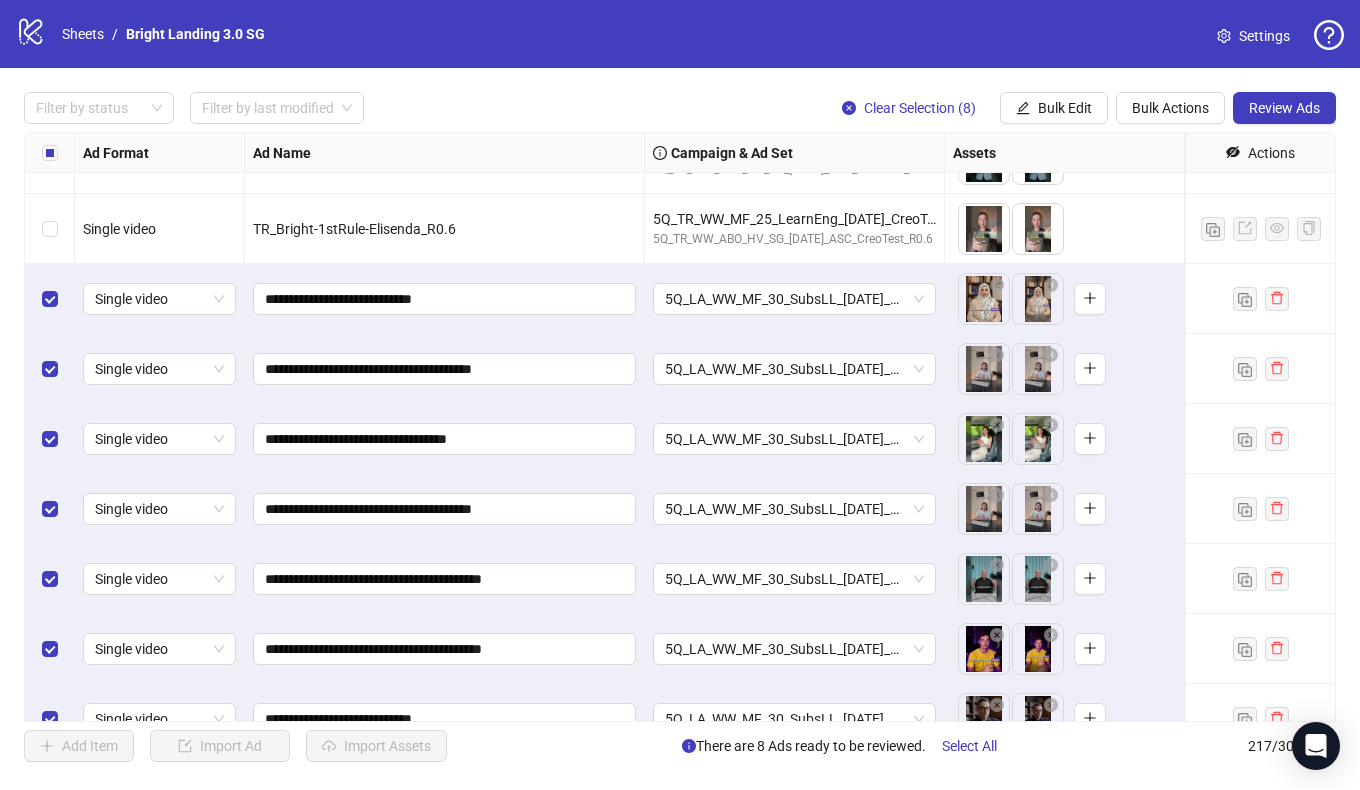 scroll, scrollTop: 14642, scrollLeft: 0, axis: vertical 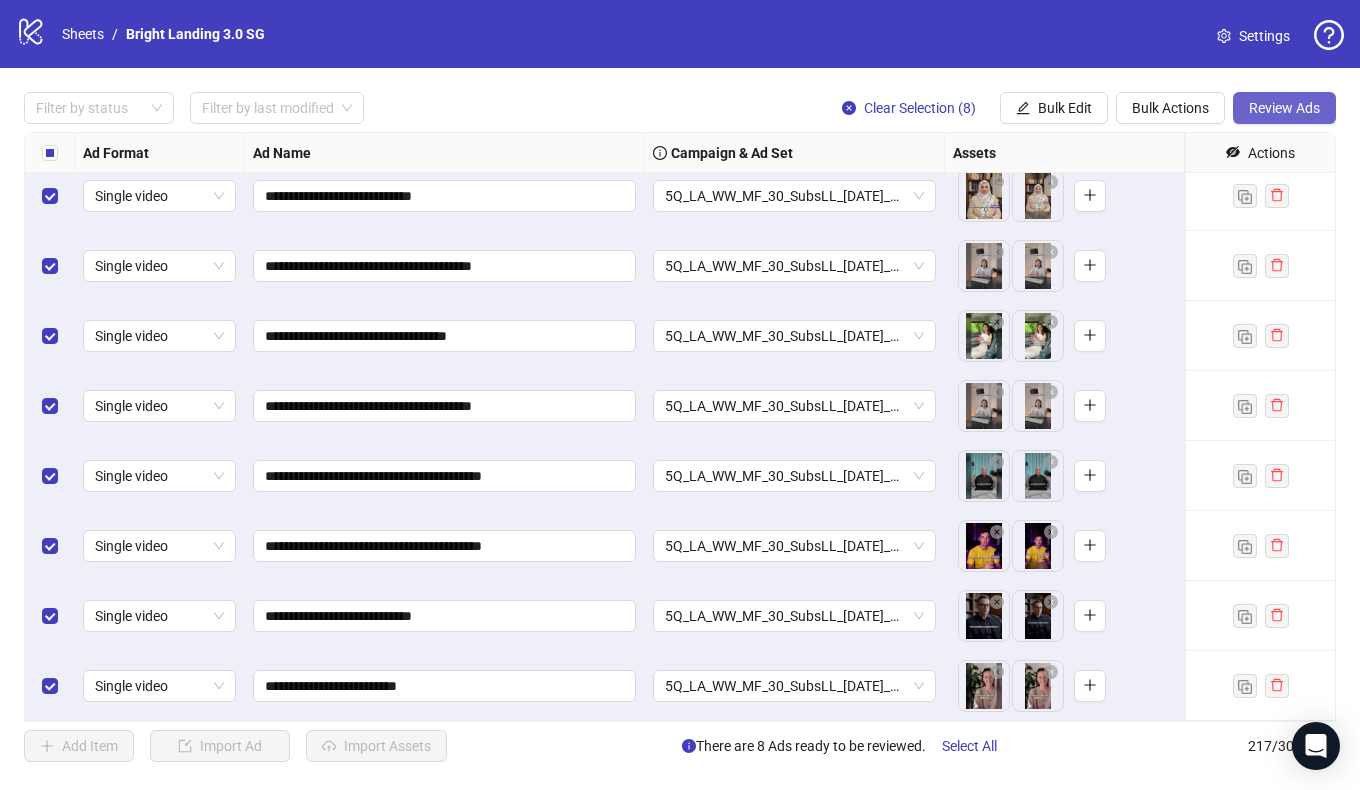 click on "Review Ads" at bounding box center [1284, 108] 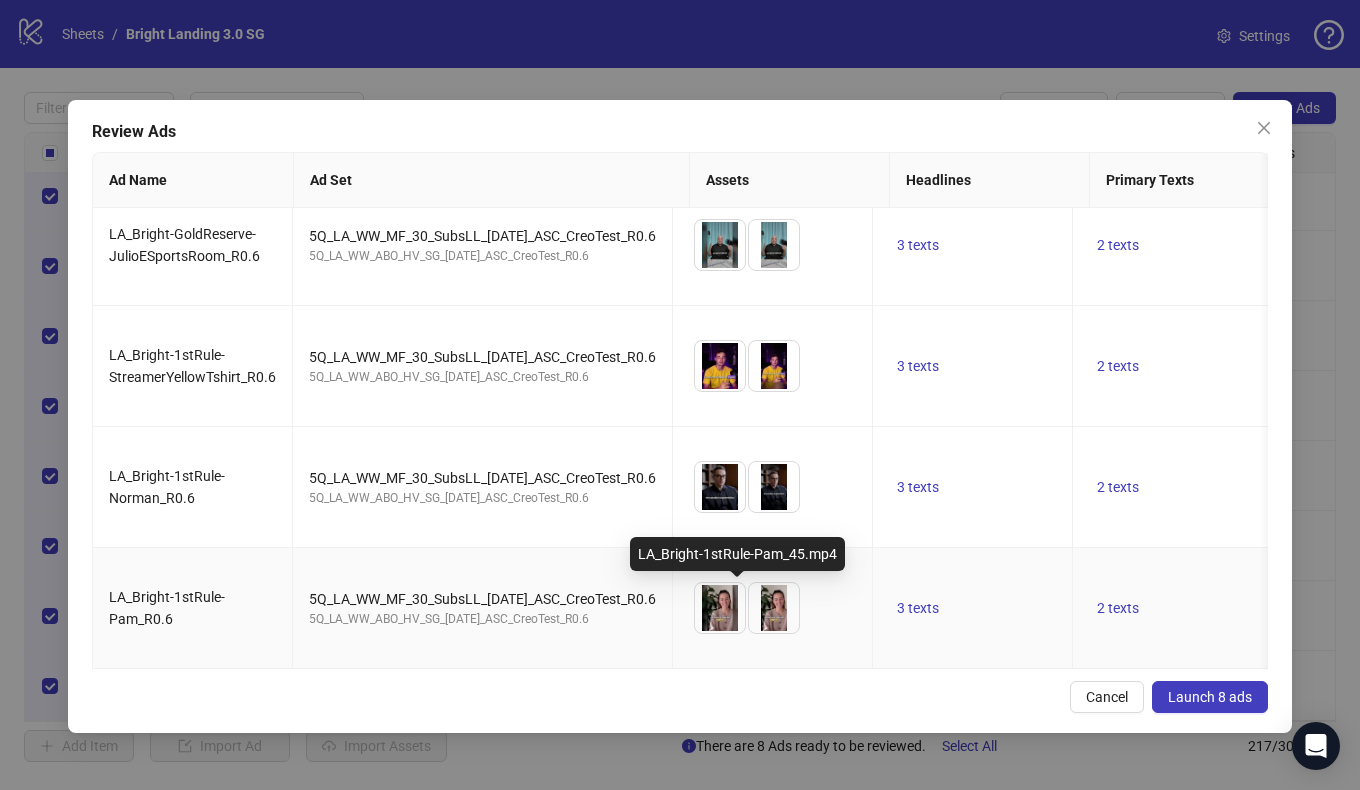 scroll, scrollTop: 507, scrollLeft: 995, axis: both 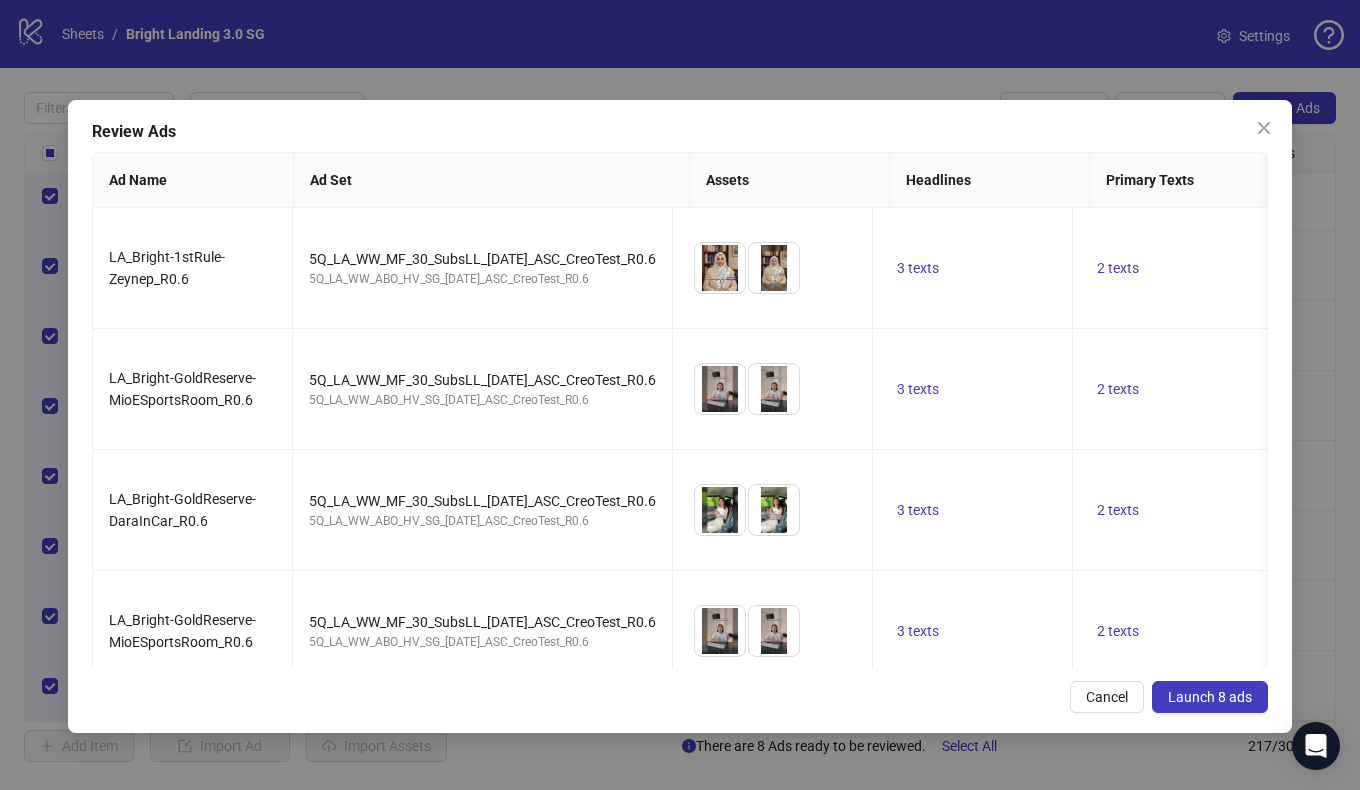 click on "Launch 8 ads" at bounding box center [1210, 697] 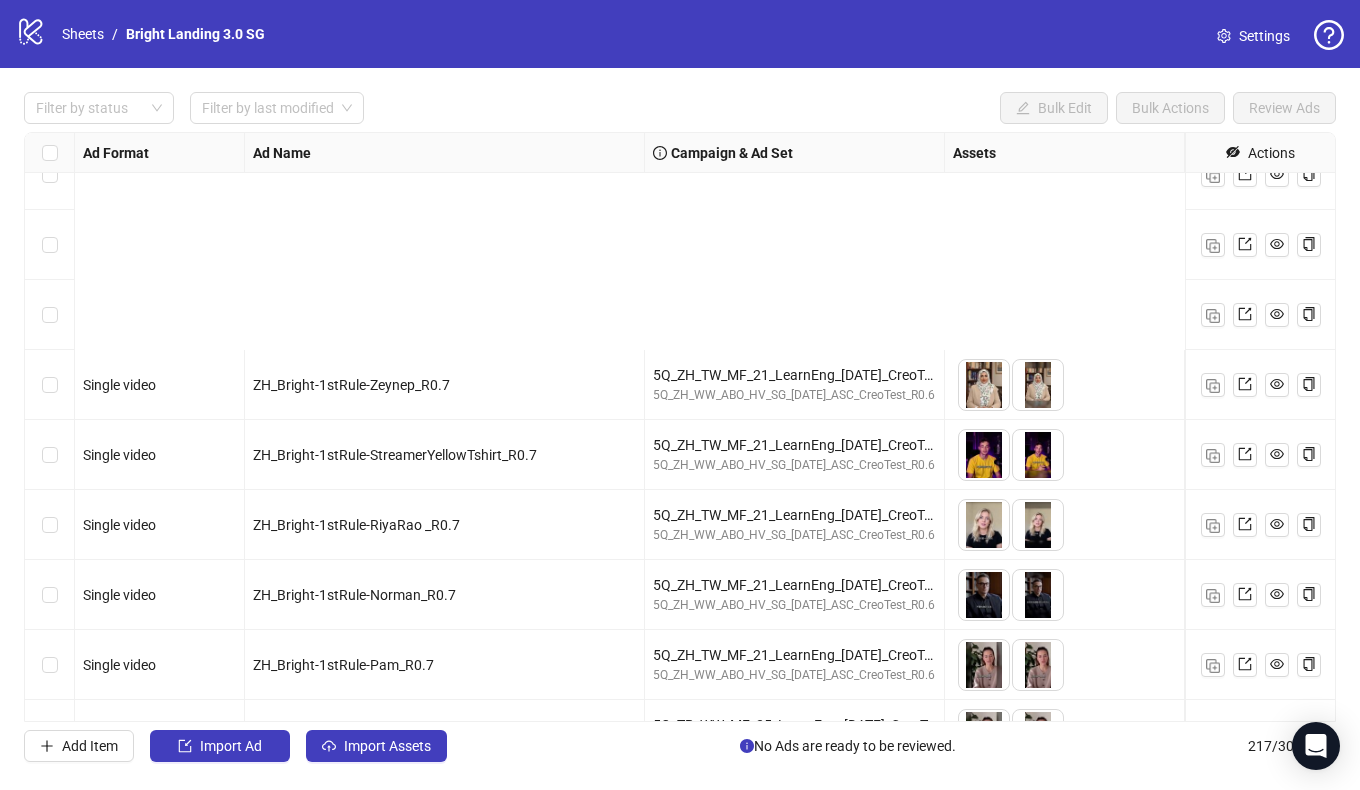 scroll, scrollTop: 13880, scrollLeft: 0, axis: vertical 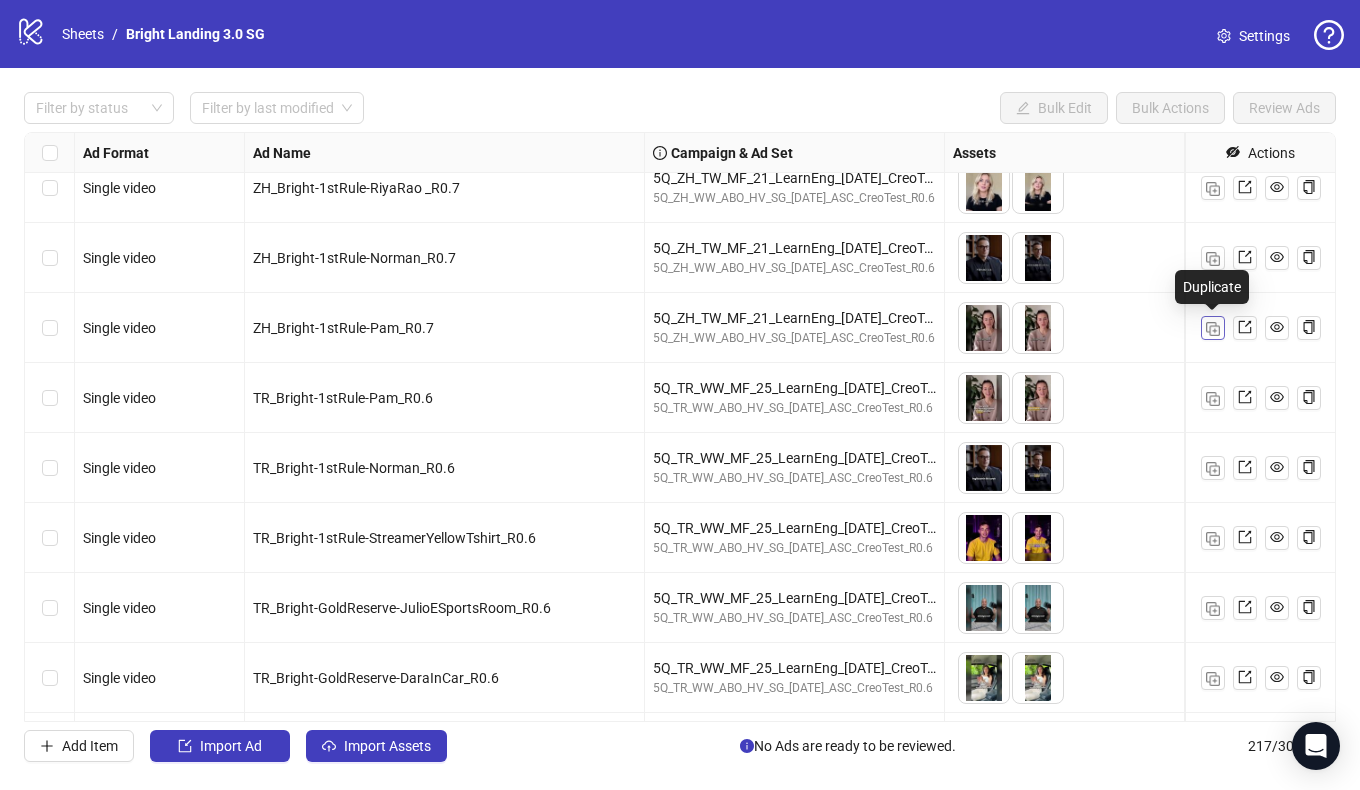 click at bounding box center [1213, 329] 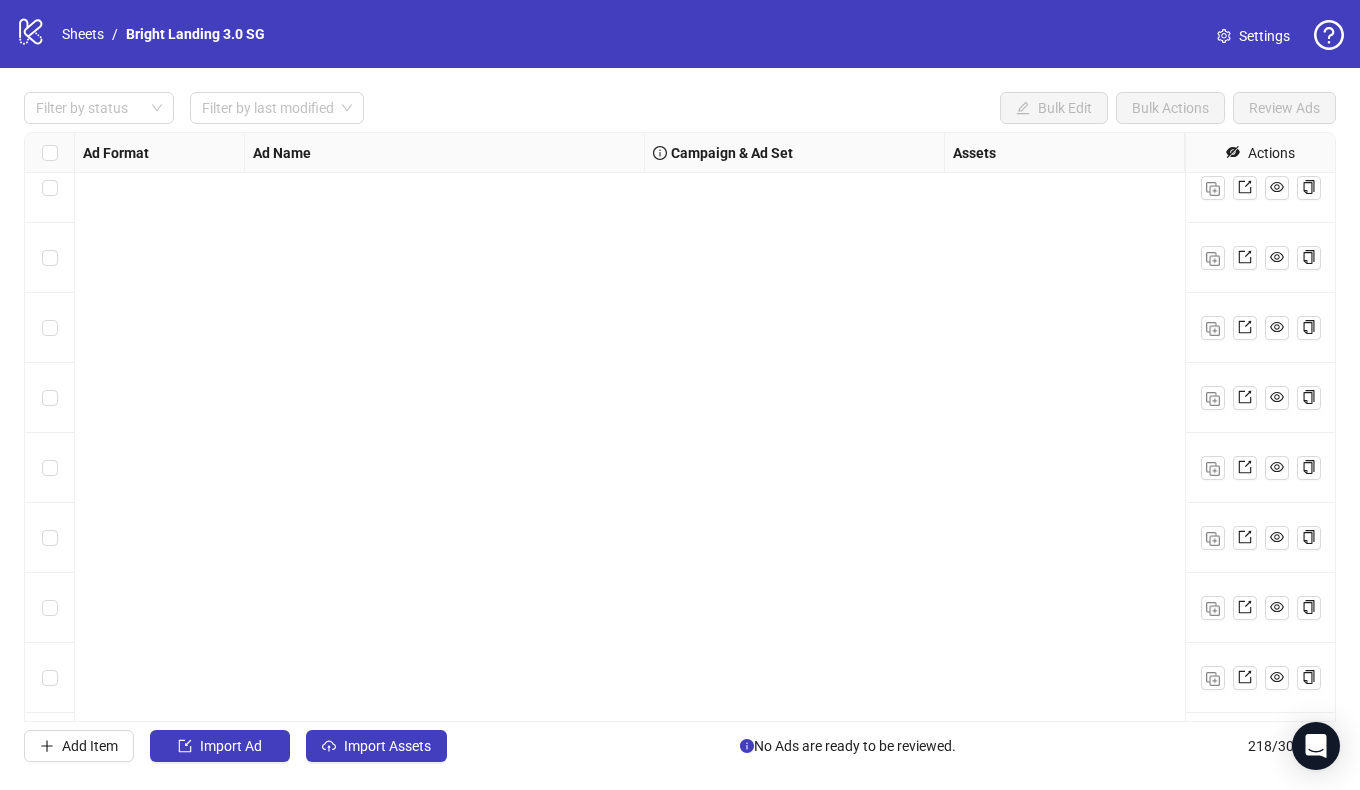 scroll, scrollTop: 14712, scrollLeft: 0, axis: vertical 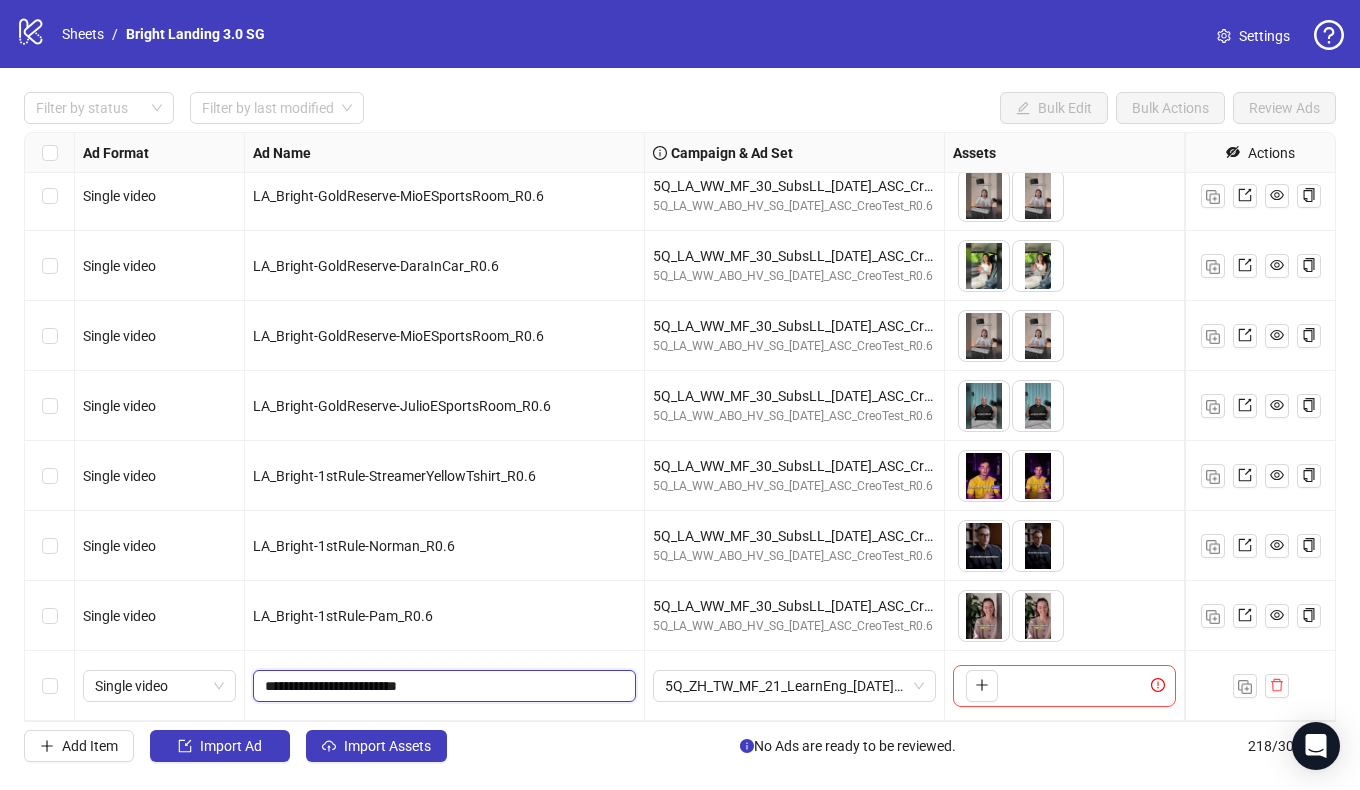 drag, startPoint x: 407, startPoint y: 686, endPoint x: 333, endPoint y: 684, distance: 74.02702 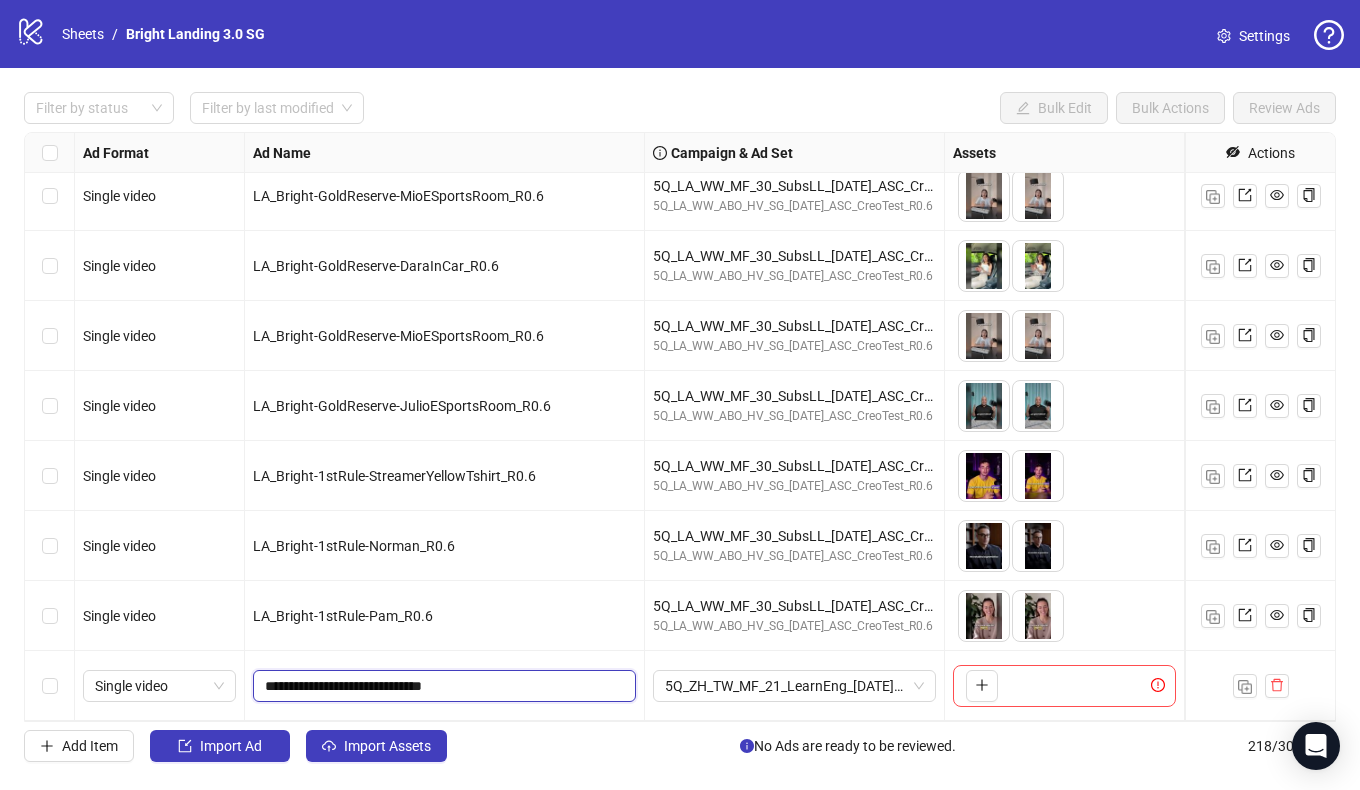 drag, startPoint x: 432, startPoint y: 686, endPoint x: 432, endPoint y: 623, distance: 63 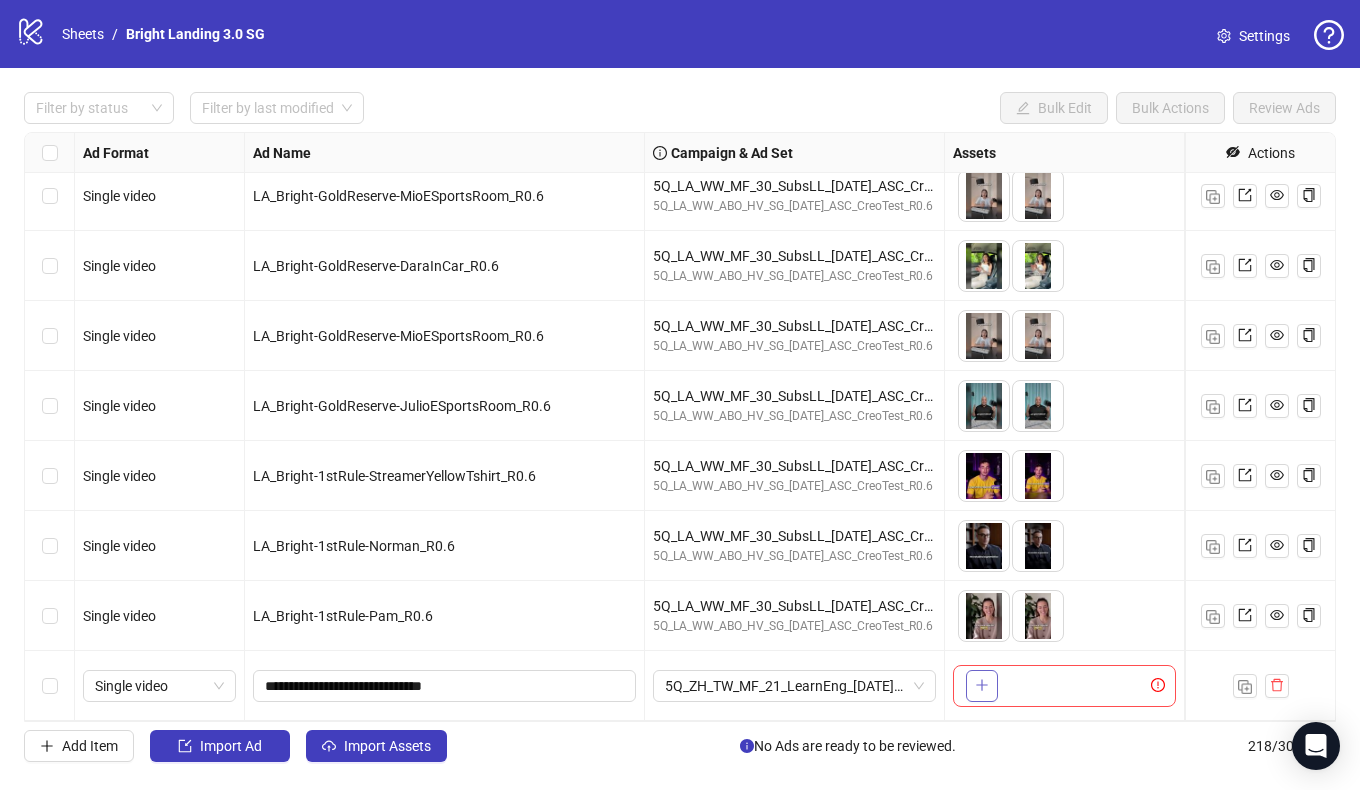click at bounding box center [982, 686] 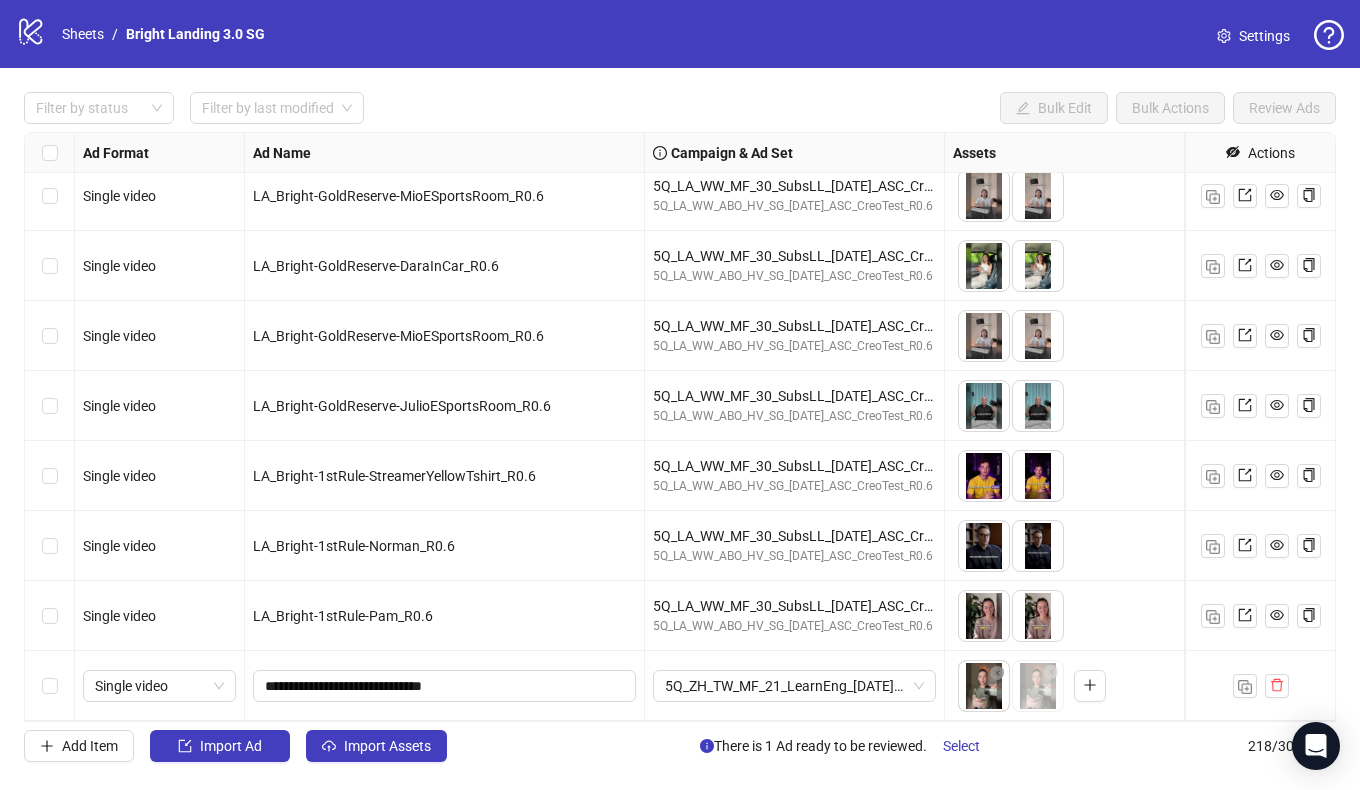 drag, startPoint x: 1033, startPoint y: 700, endPoint x: 983, endPoint y: 700, distance: 50 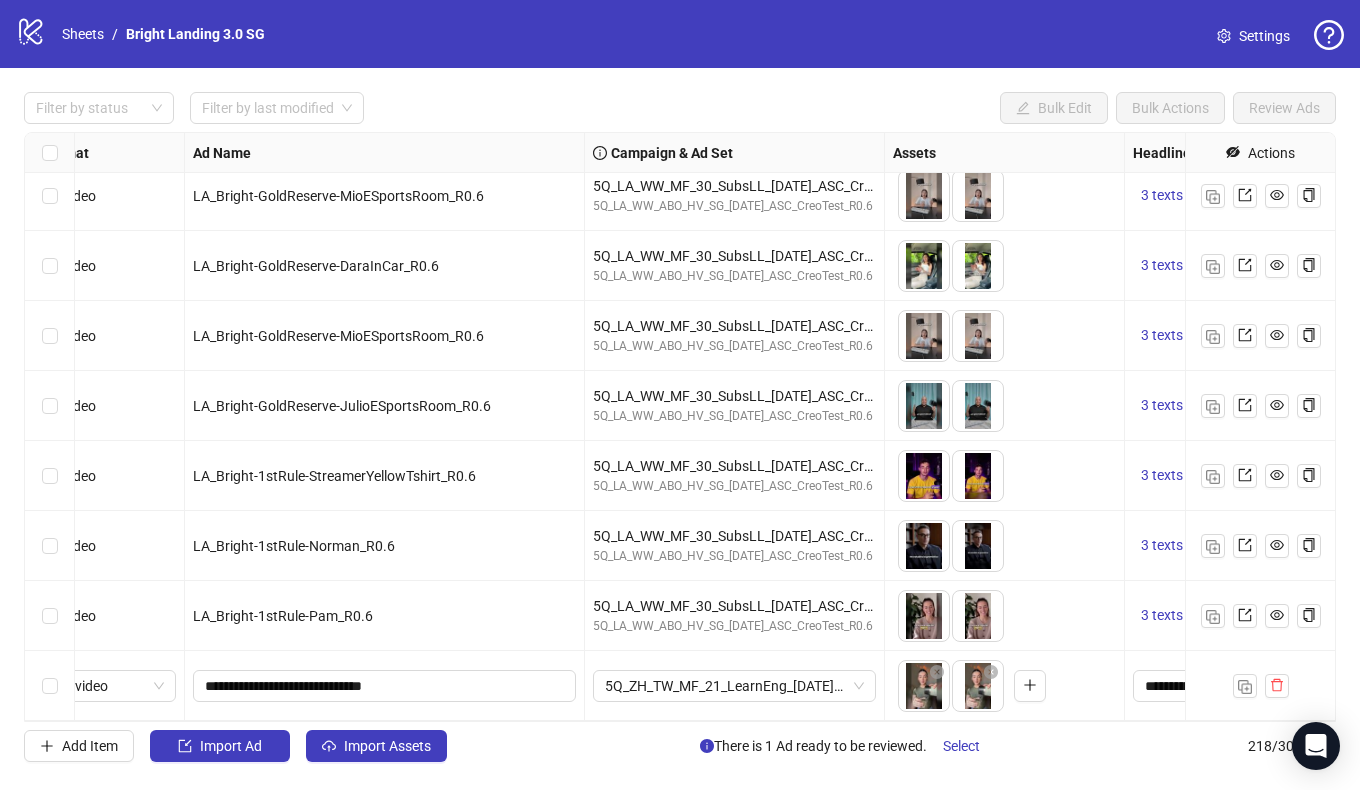 scroll, scrollTop: 14712, scrollLeft: 0, axis: vertical 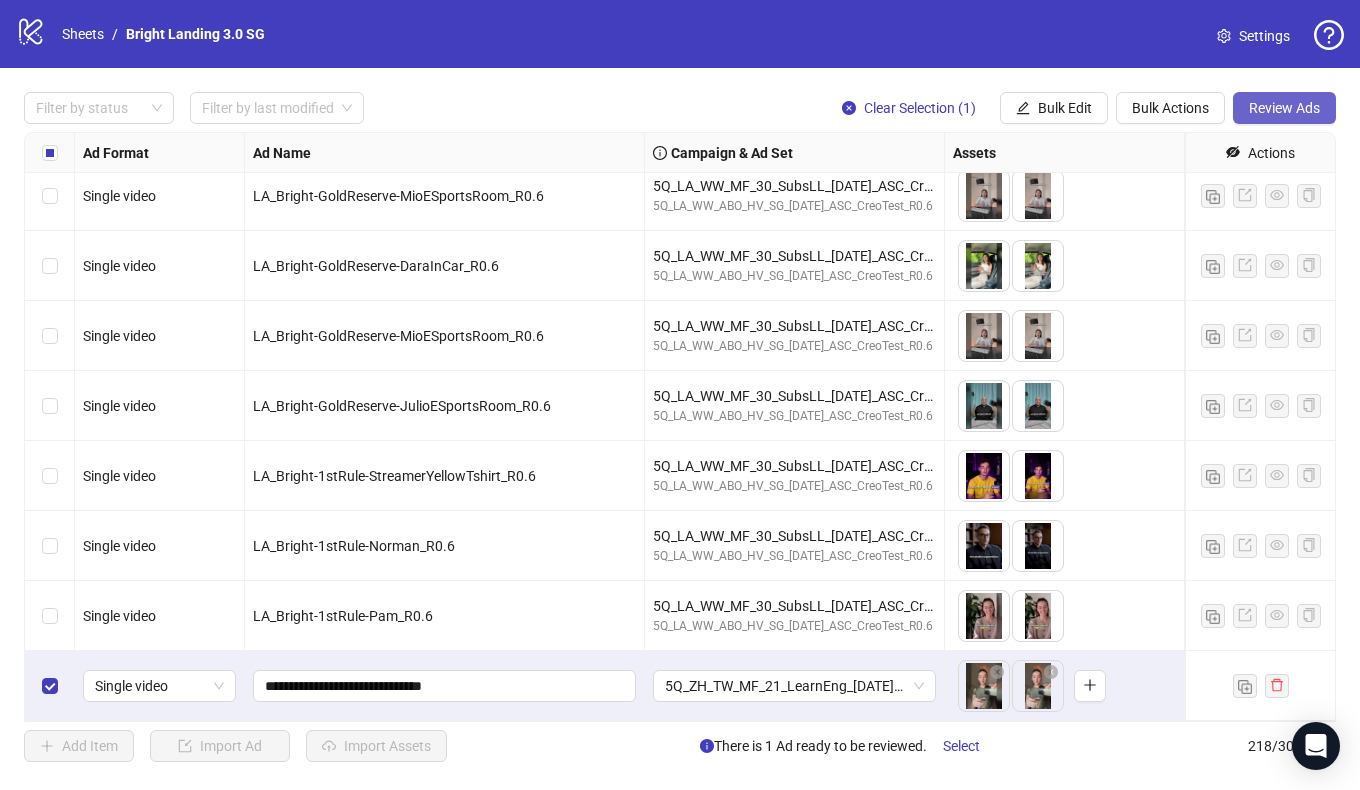 click on "Review Ads" at bounding box center [1284, 108] 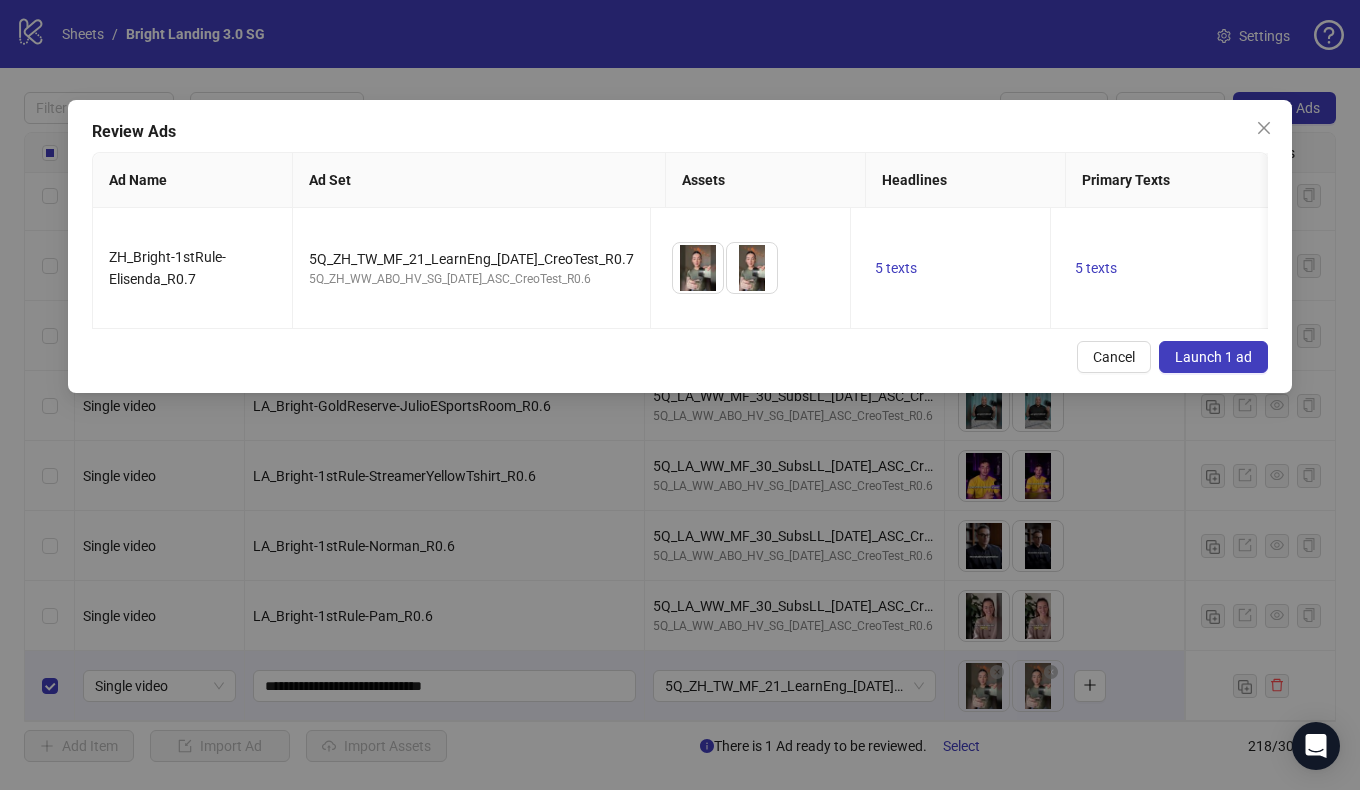 click on "Cancel" at bounding box center (1114, 357) 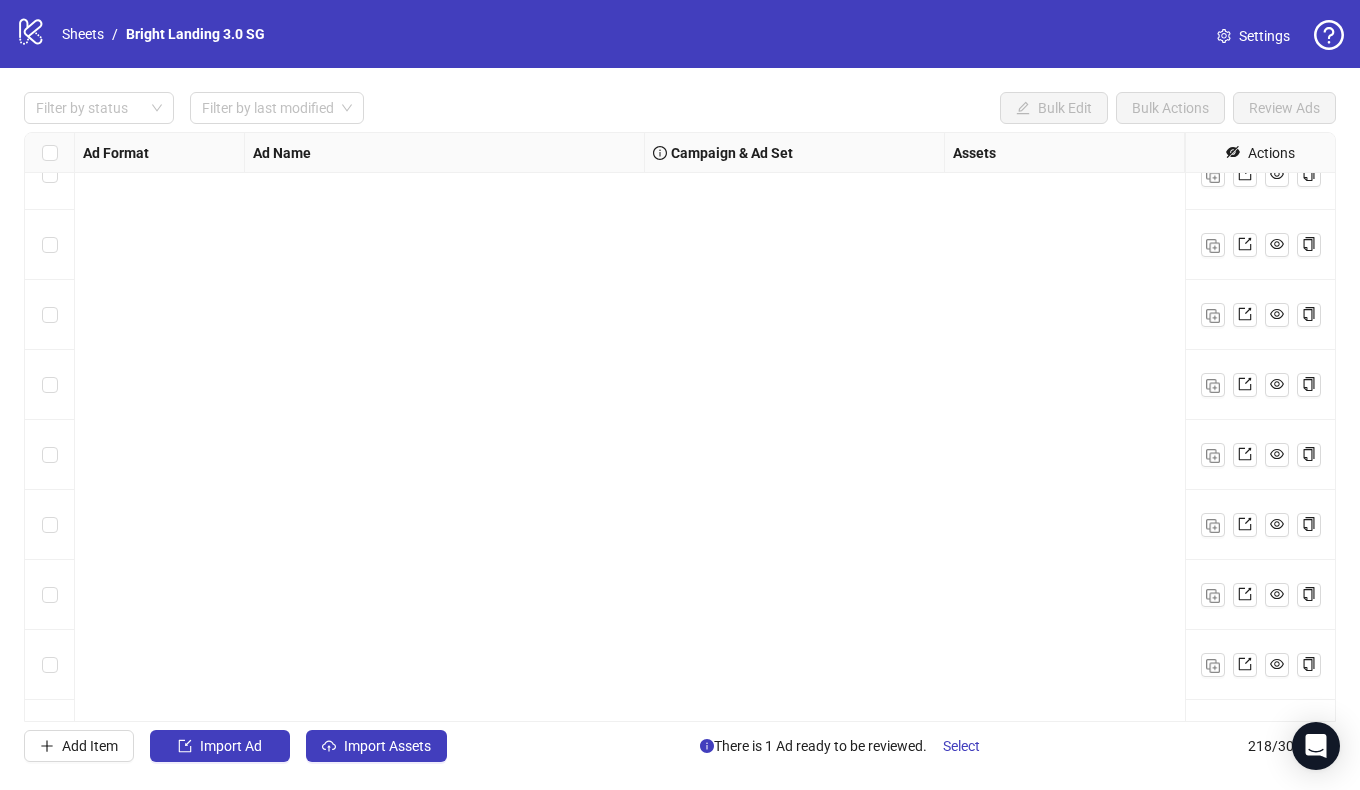 scroll, scrollTop: 14712, scrollLeft: 0, axis: vertical 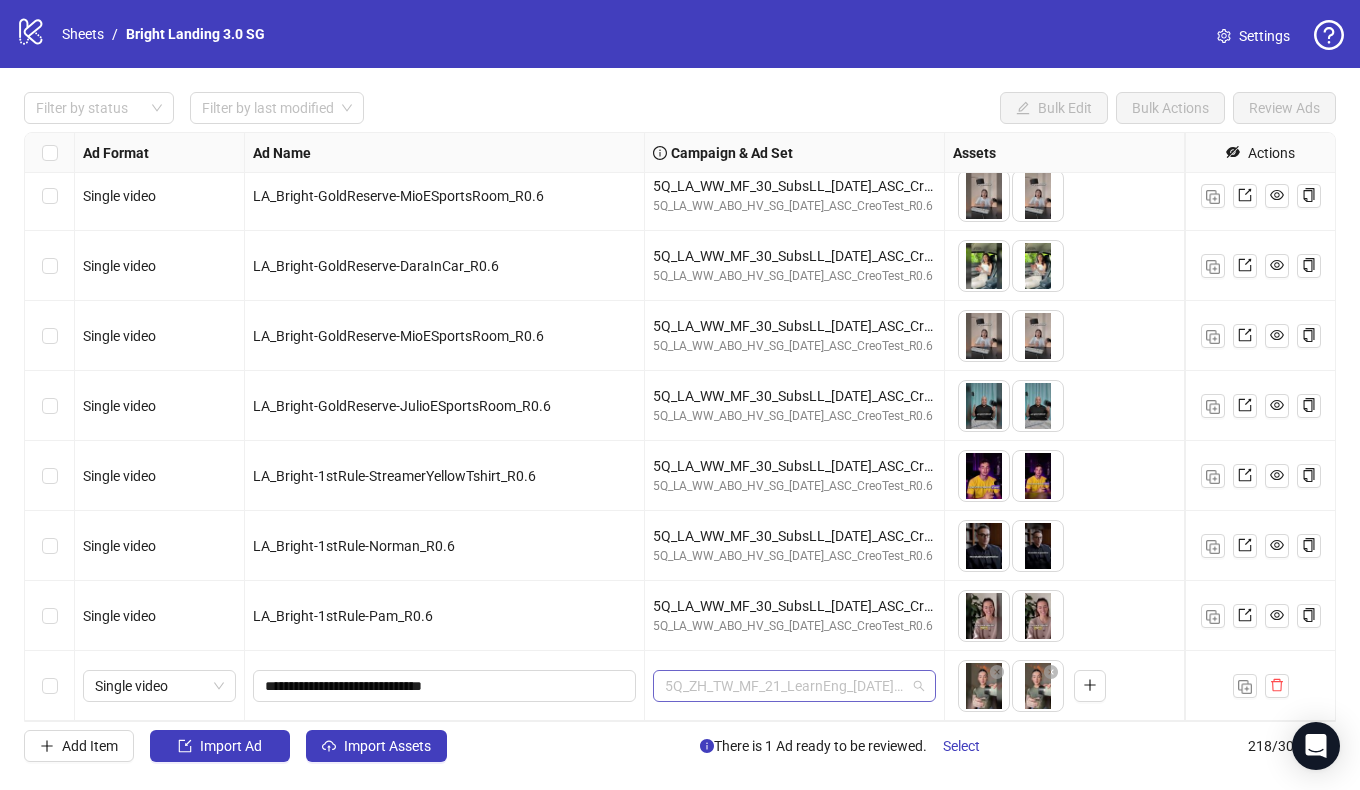 click on "5Q_ZH_TW_MF_21_LearnEng_[DATE]_CreoTest_R0.7" at bounding box center (794, 686) 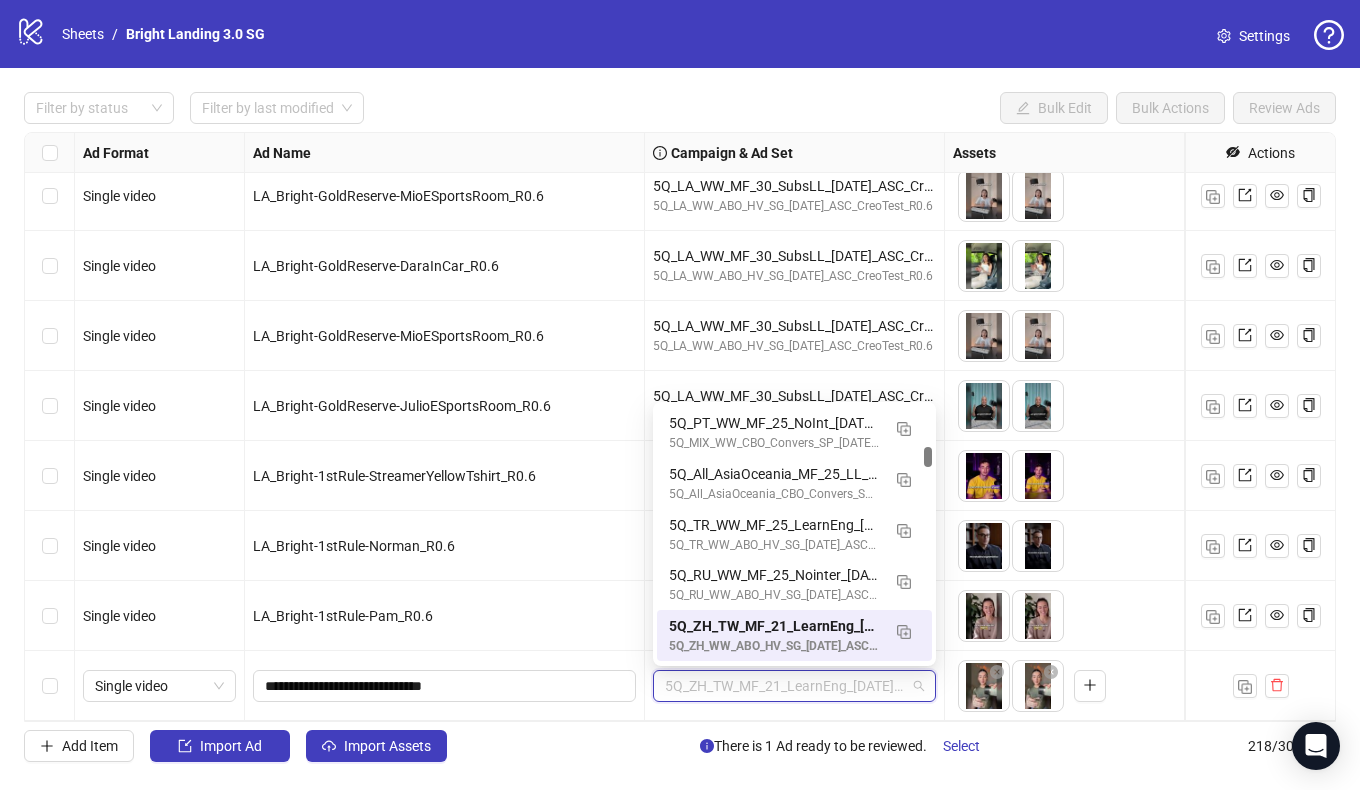 paste on "**********" 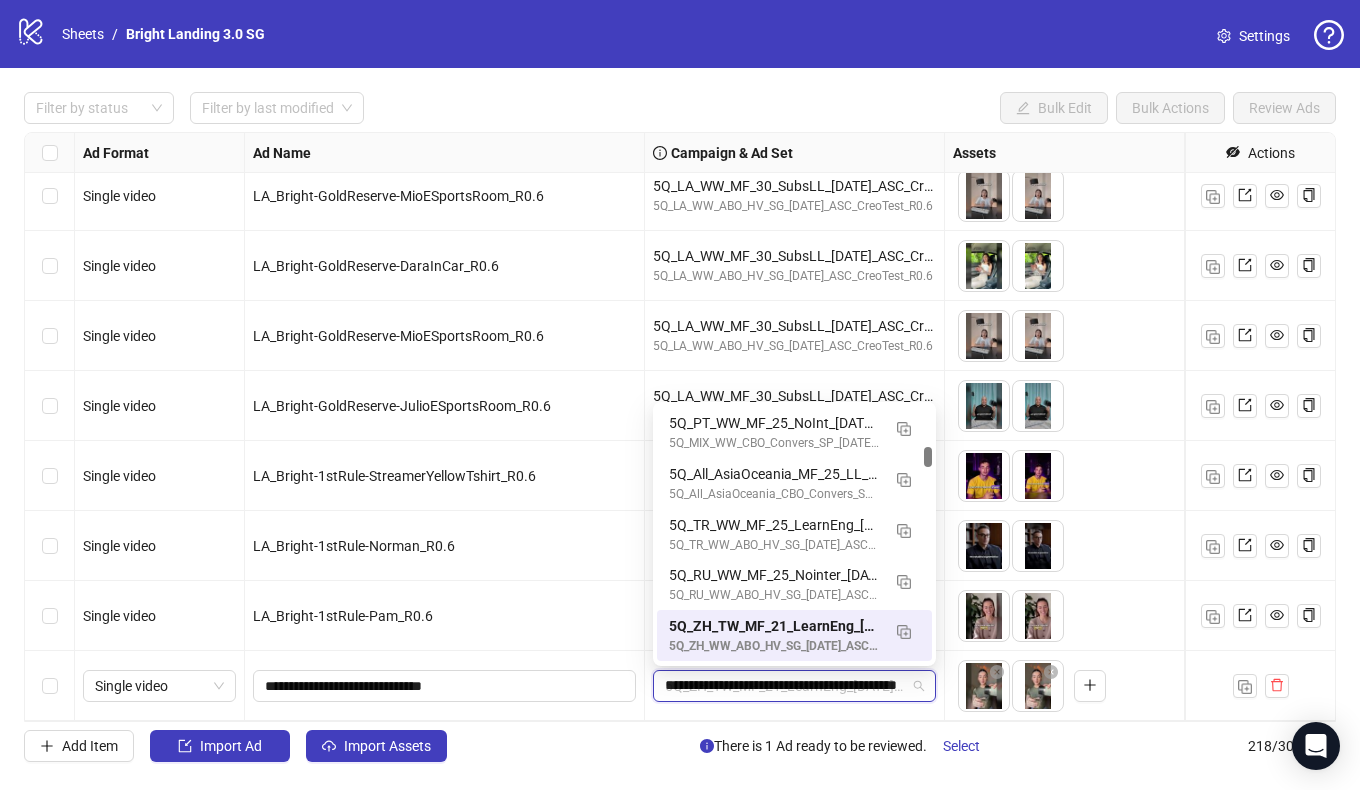 scroll, scrollTop: 0, scrollLeft: 99, axis: horizontal 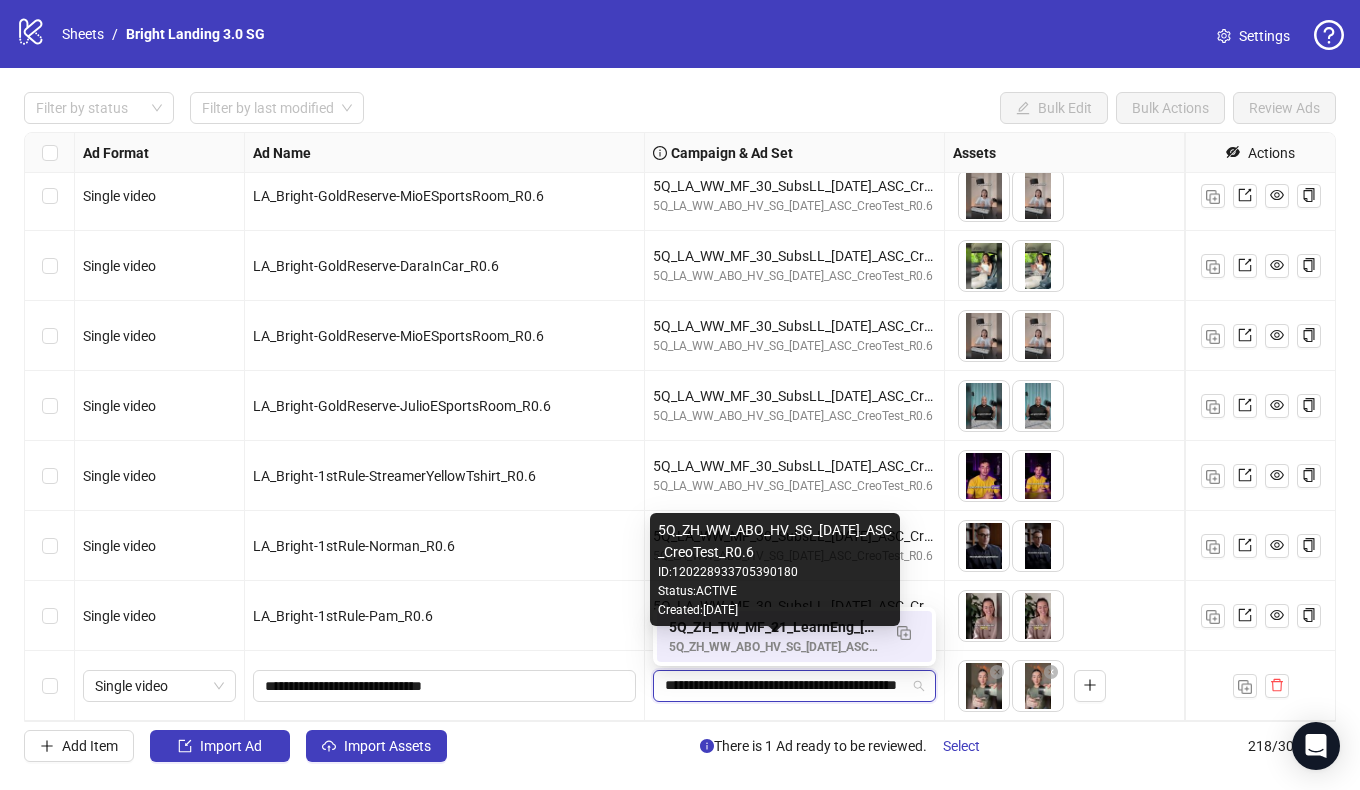 click on "5Q_ZH_WW_ABO_HV_SG_[DATE]_ASC_CreoTest_R0.6" at bounding box center (774, 647) 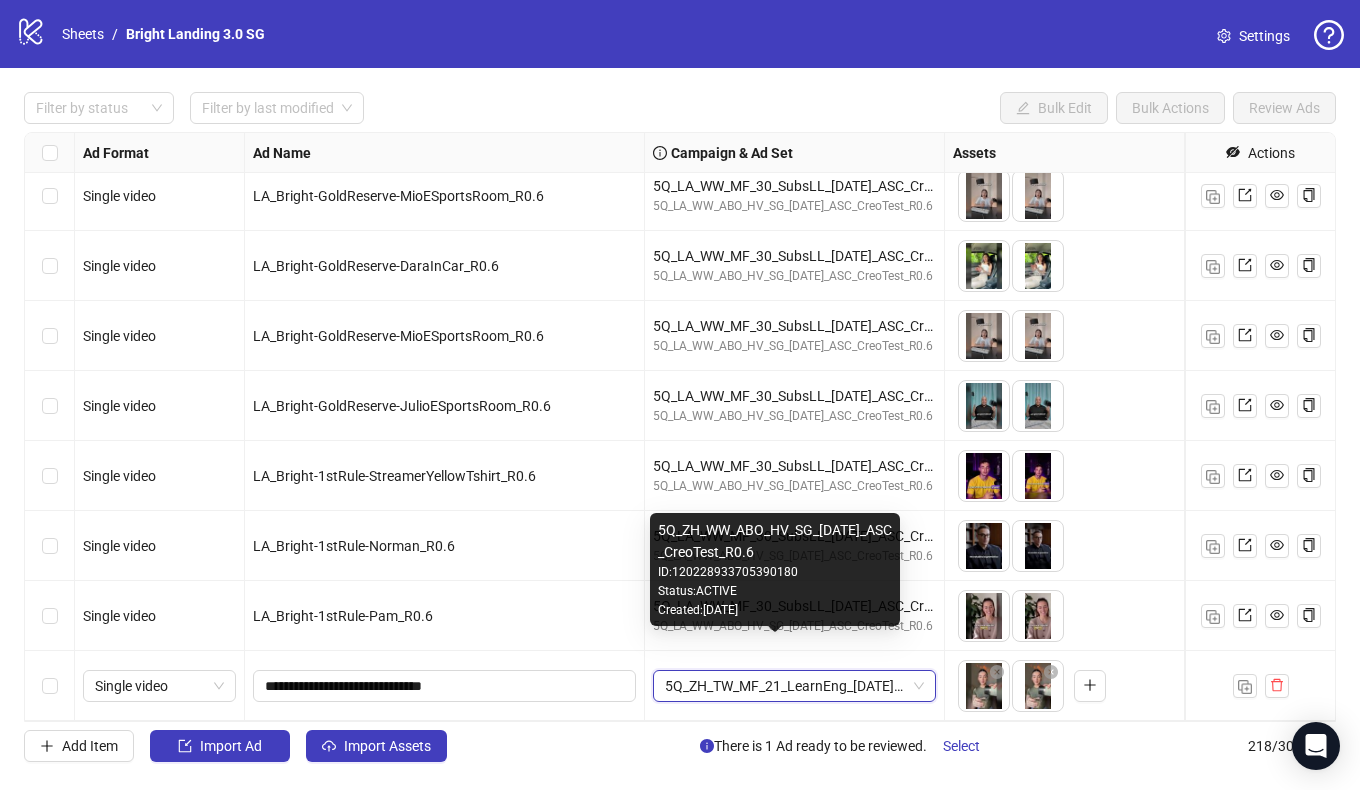 scroll, scrollTop: 0, scrollLeft: 0, axis: both 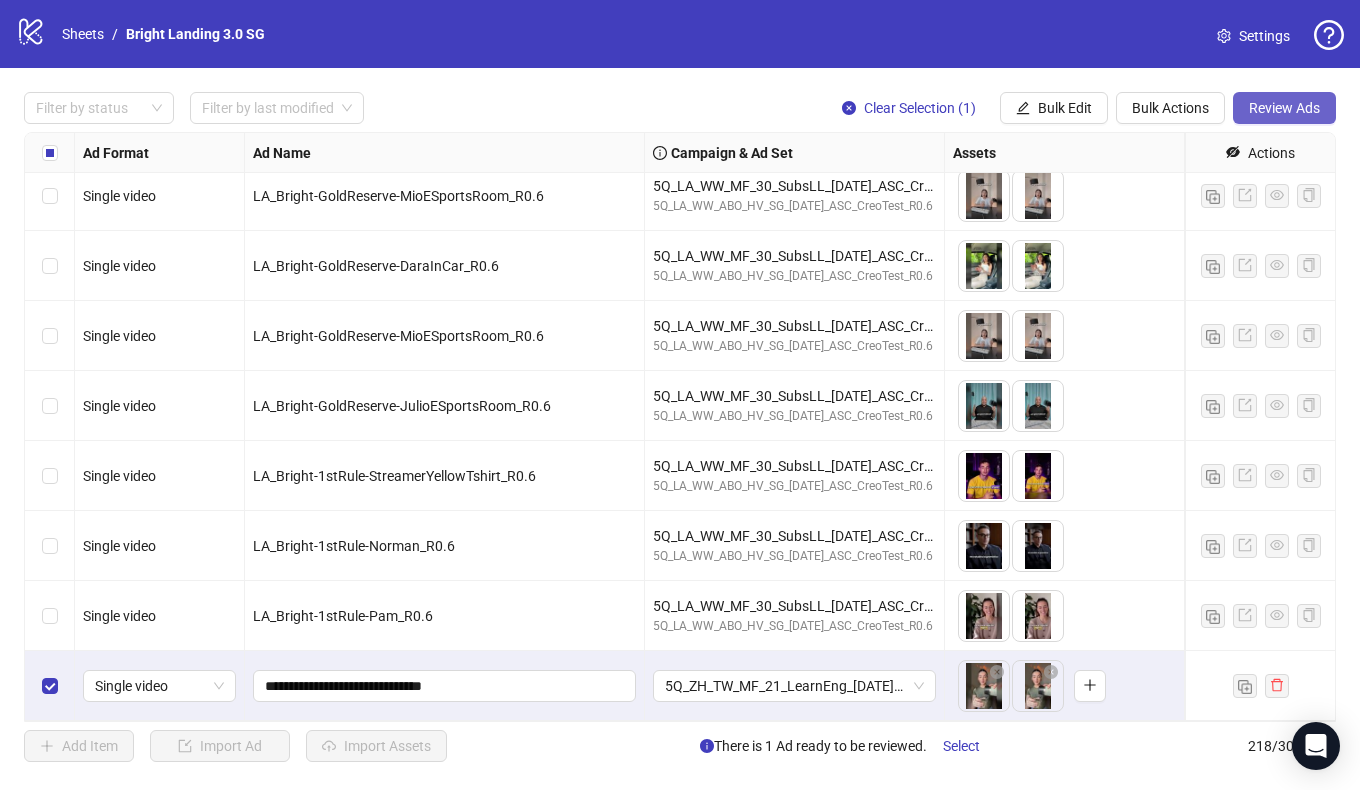 click on "Review Ads" at bounding box center (1284, 108) 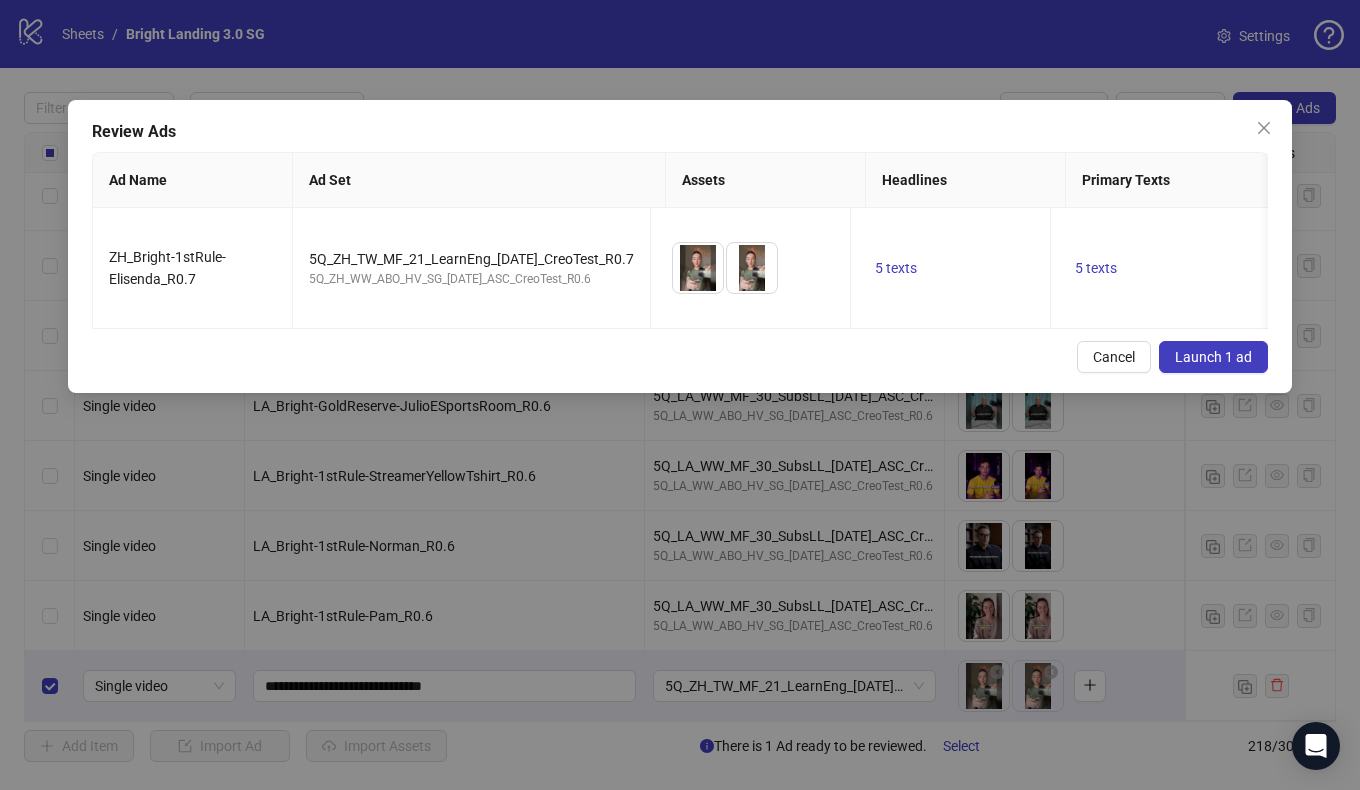 click on "Launch 1 ad" at bounding box center (1213, 357) 